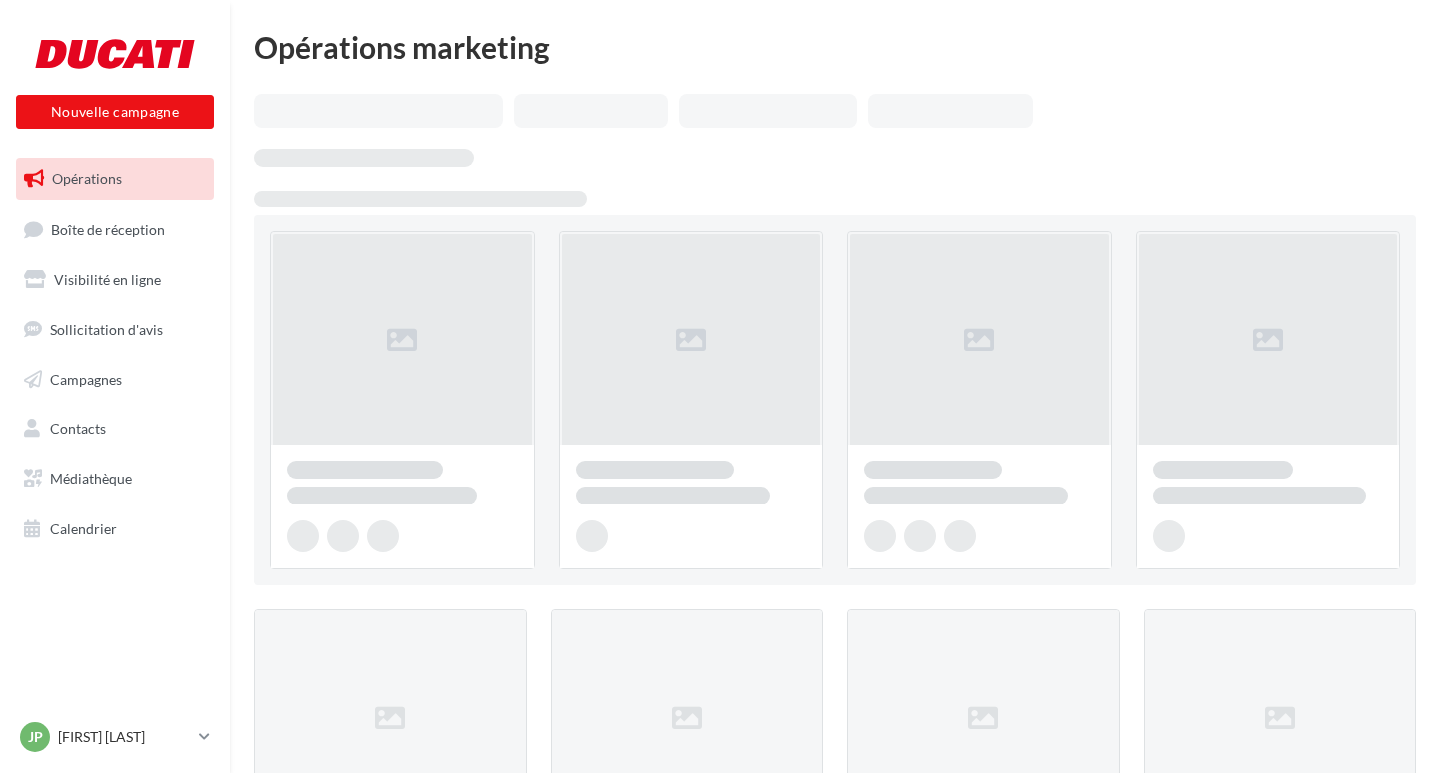 scroll, scrollTop: 0, scrollLeft: 0, axis: both 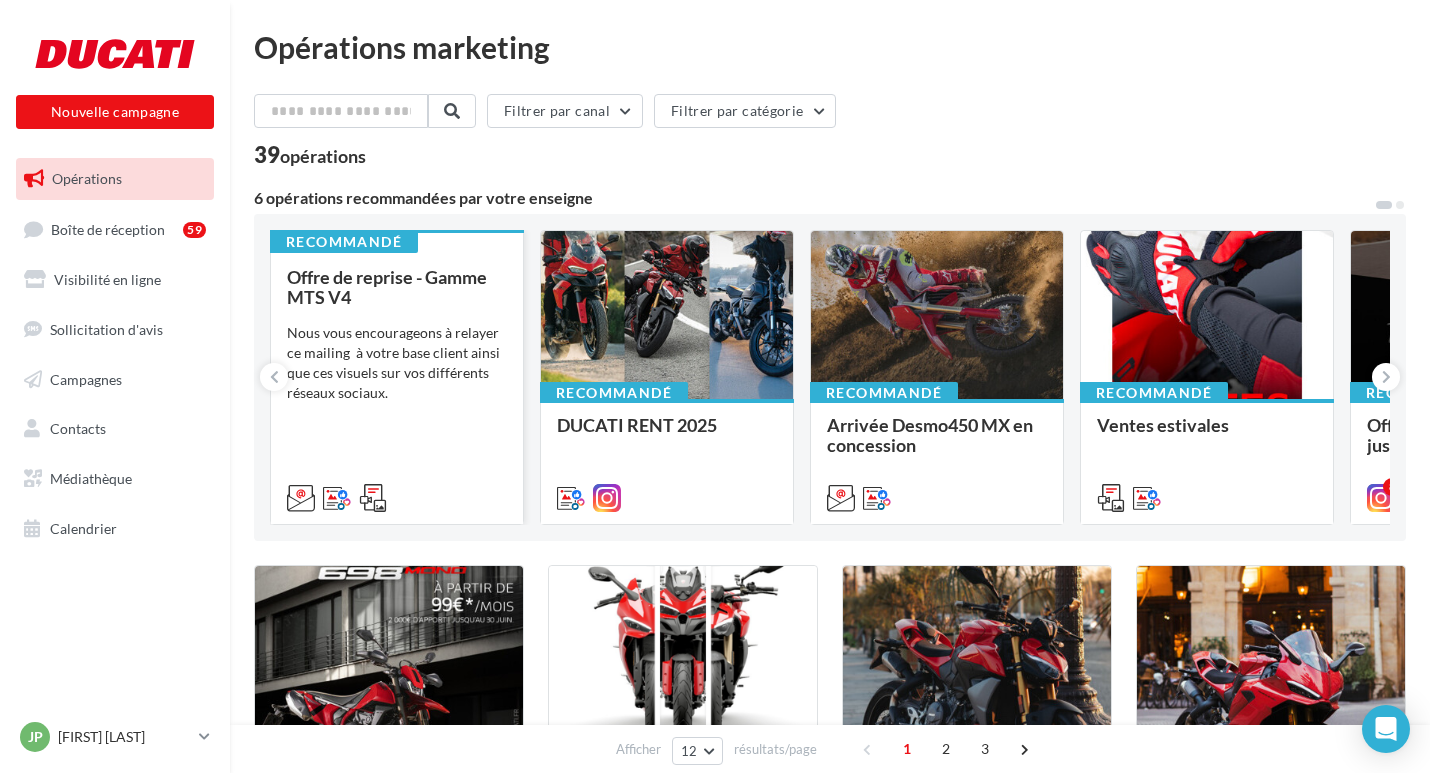 click on "Nous vous encourageons à relayer ce mailing  à votre base client ainsi que ces visuels sur vos différents réseaux sociaux." at bounding box center [397, 363] 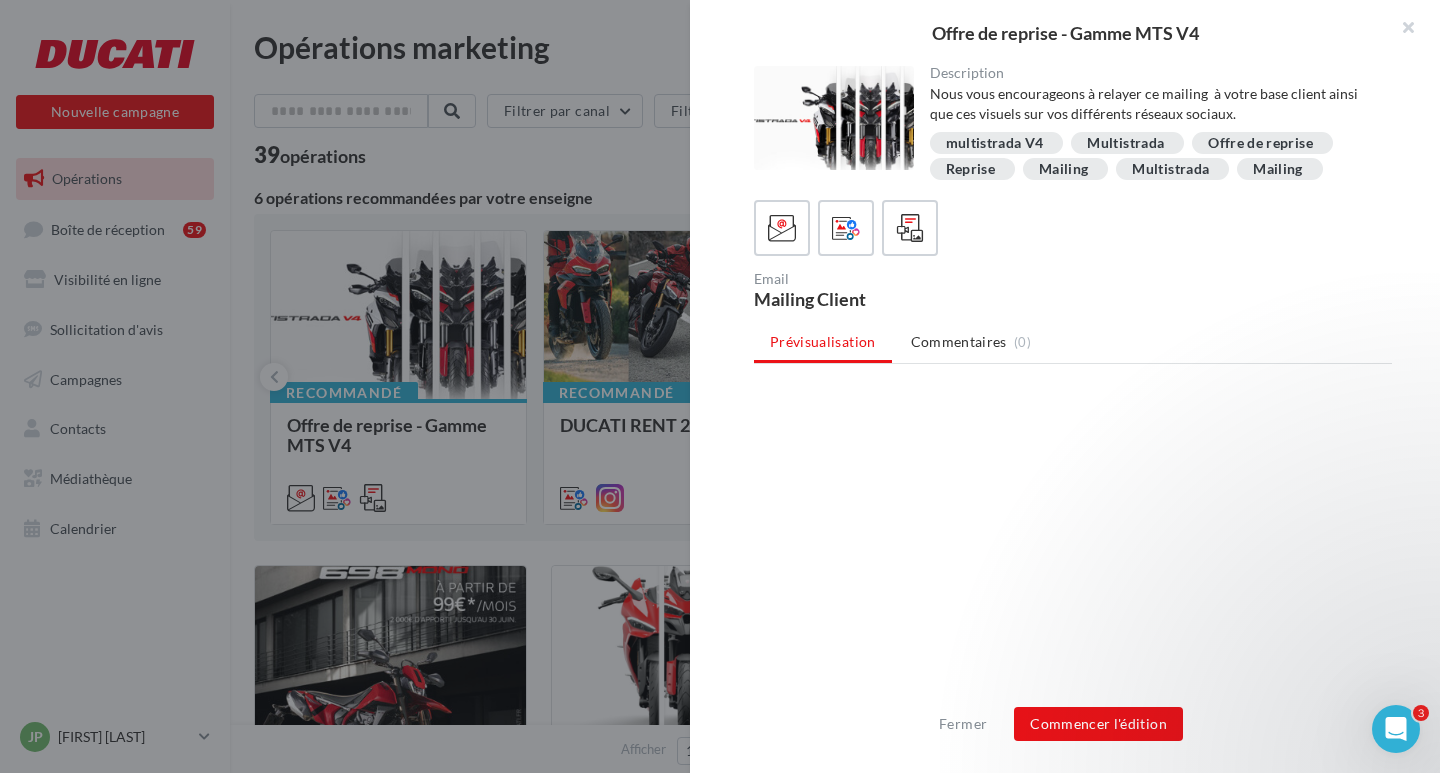 scroll, scrollTop: 0, scrollLeft: 0, axis: both 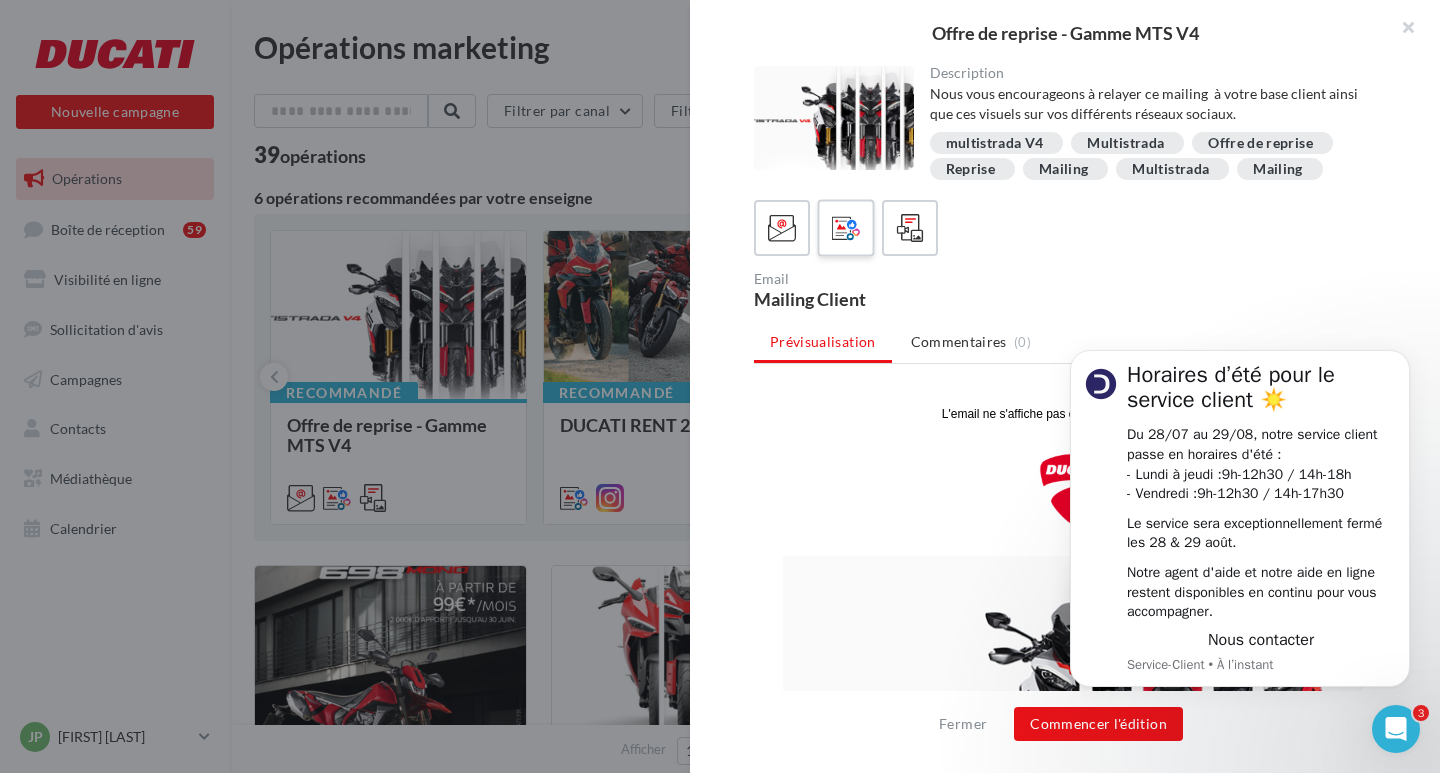 click at bounding box center (845, 227) 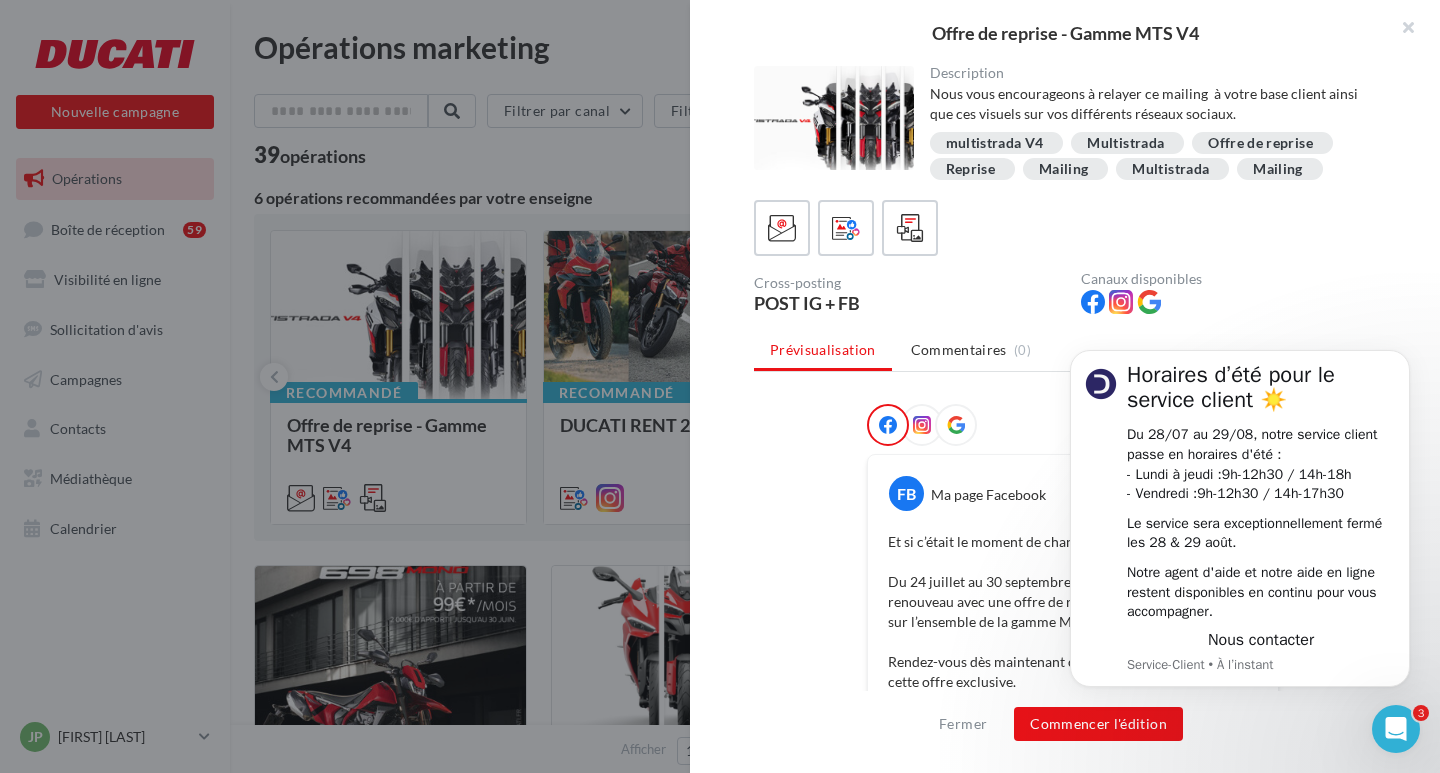 click on "FB
Ma page Facebook
Et si c’était le moment de changer d’horizon ?   Du 24 juillet au 30 septembre, laissez-vous tenter par le renouveau avec une offre de reprise jusqu’à 2 000€* valable sur l’ensemble de la gamme Multistrada V4. Rendez-vous dès maintenant chez LM Sens pour découvrir cette offre exclusive. #MultistradaV4 #Ducati #Multistrada
La prévisualisation est non-contractuelle" at bounding box center [1073, 868] 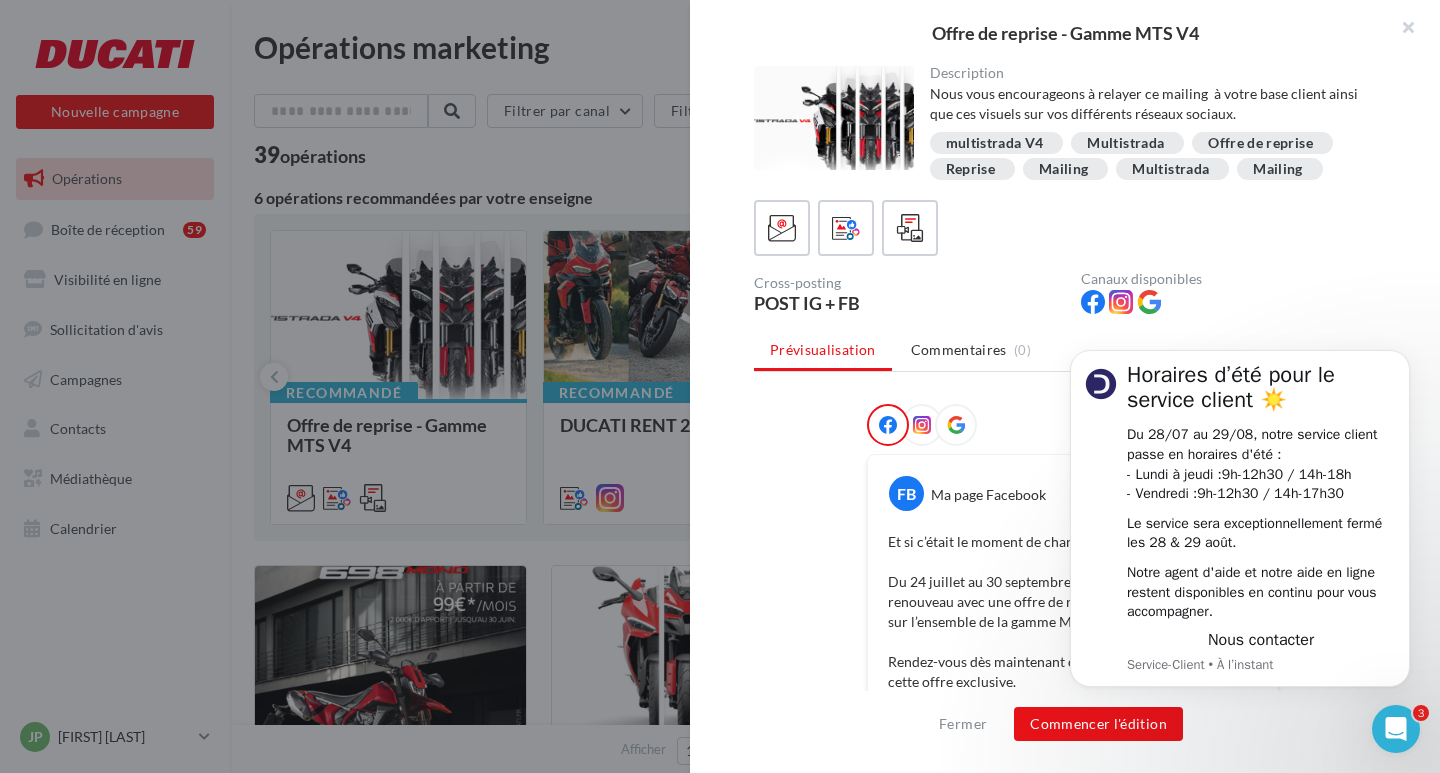 click on "Horaires d’été pour le service client ☀️ Du 28/07 au 29/08, notre service client passe en horaires d'été : - Lundi à jeudi :  9h-12h30 / 14h-18h - Vendredi :  9h-12h30 / 14h-17h30 Le service sera exceptionnellement fermé les 28 & 29 août. Notre agent d'aide et notre aide en ligne restent disponibles en continu pour vous accompagner.  Nous contacter   Service-Client • À l’instant" 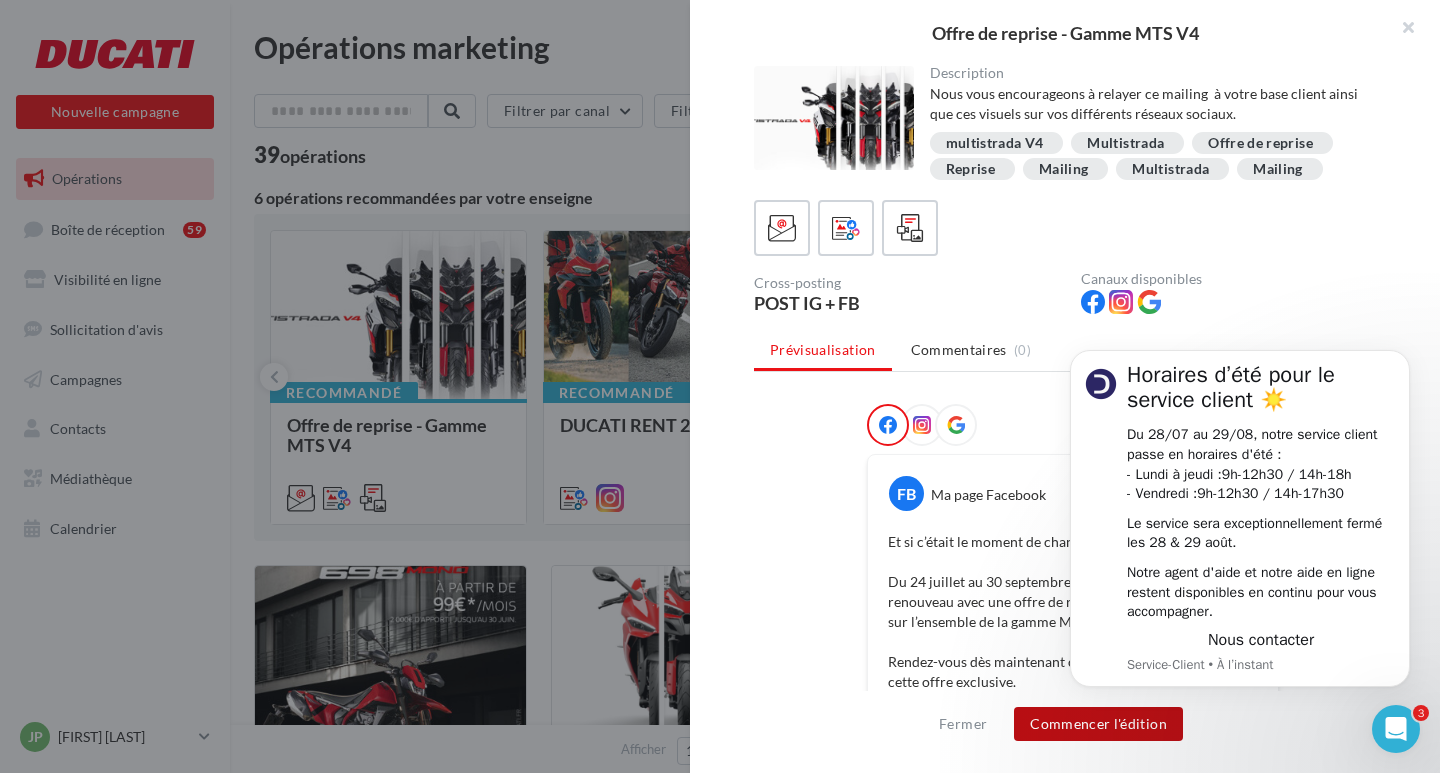 click on "Commencer l'édition" at bounding box center (1098, 724) 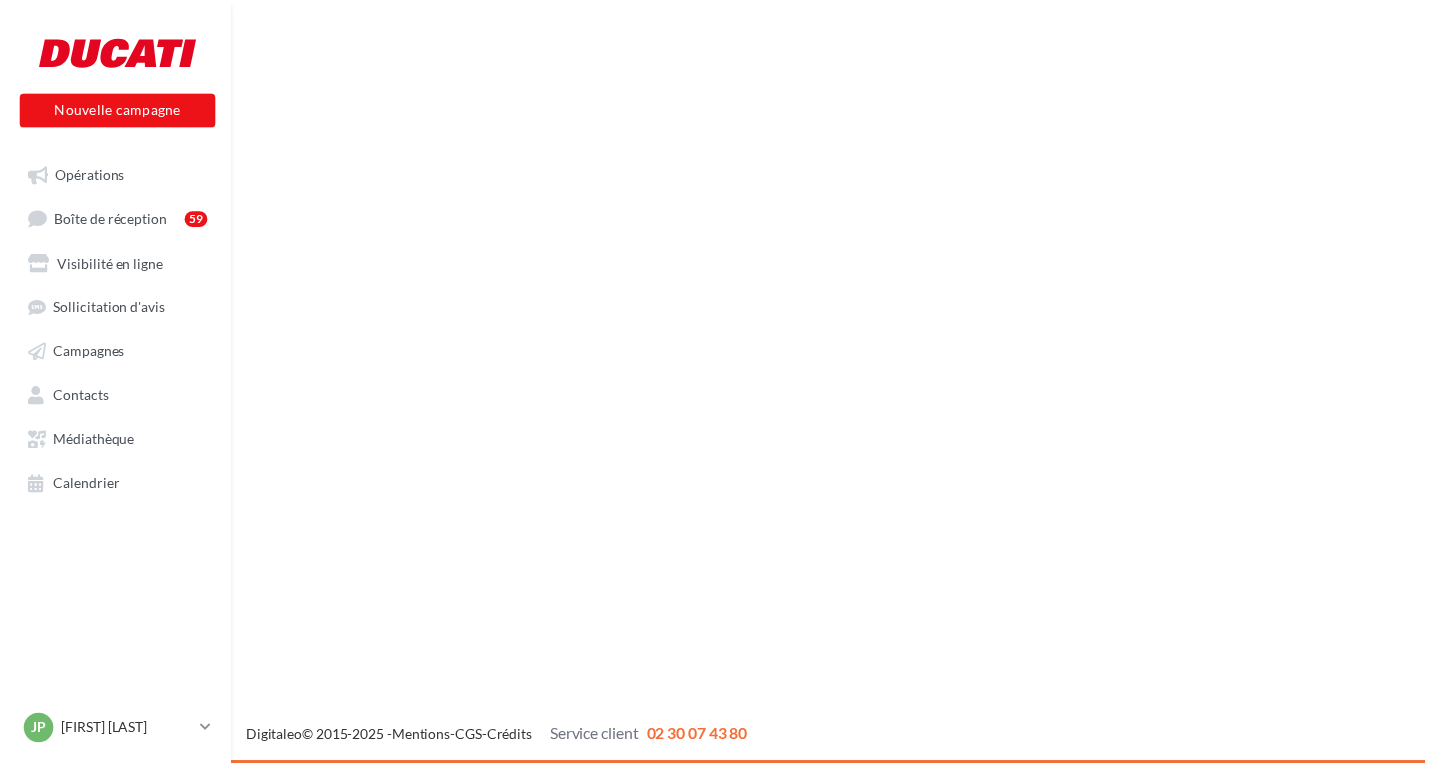 scroll, scrollTop: 0, scrollLeft: 0, axis: both 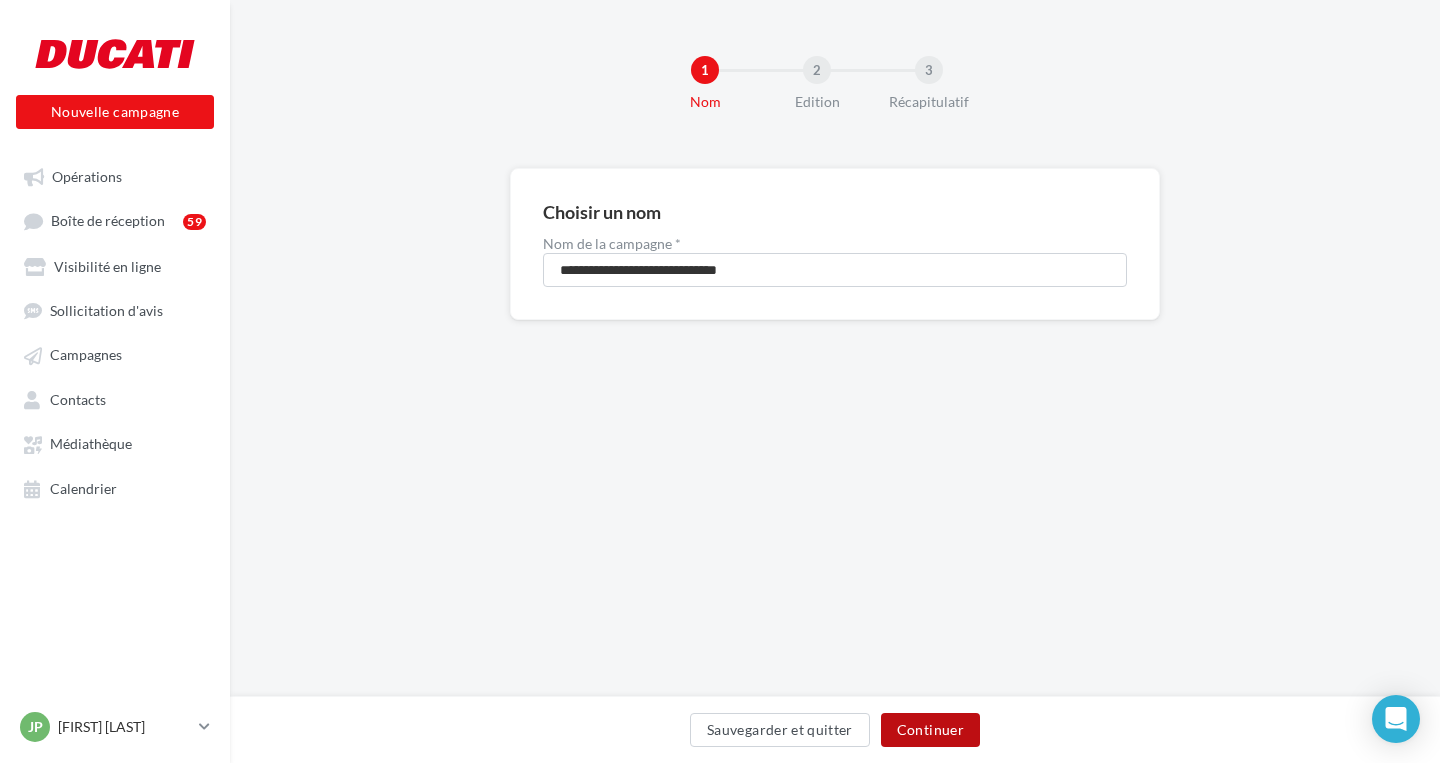 click on "Continuer" at bounding box center [930, 730] 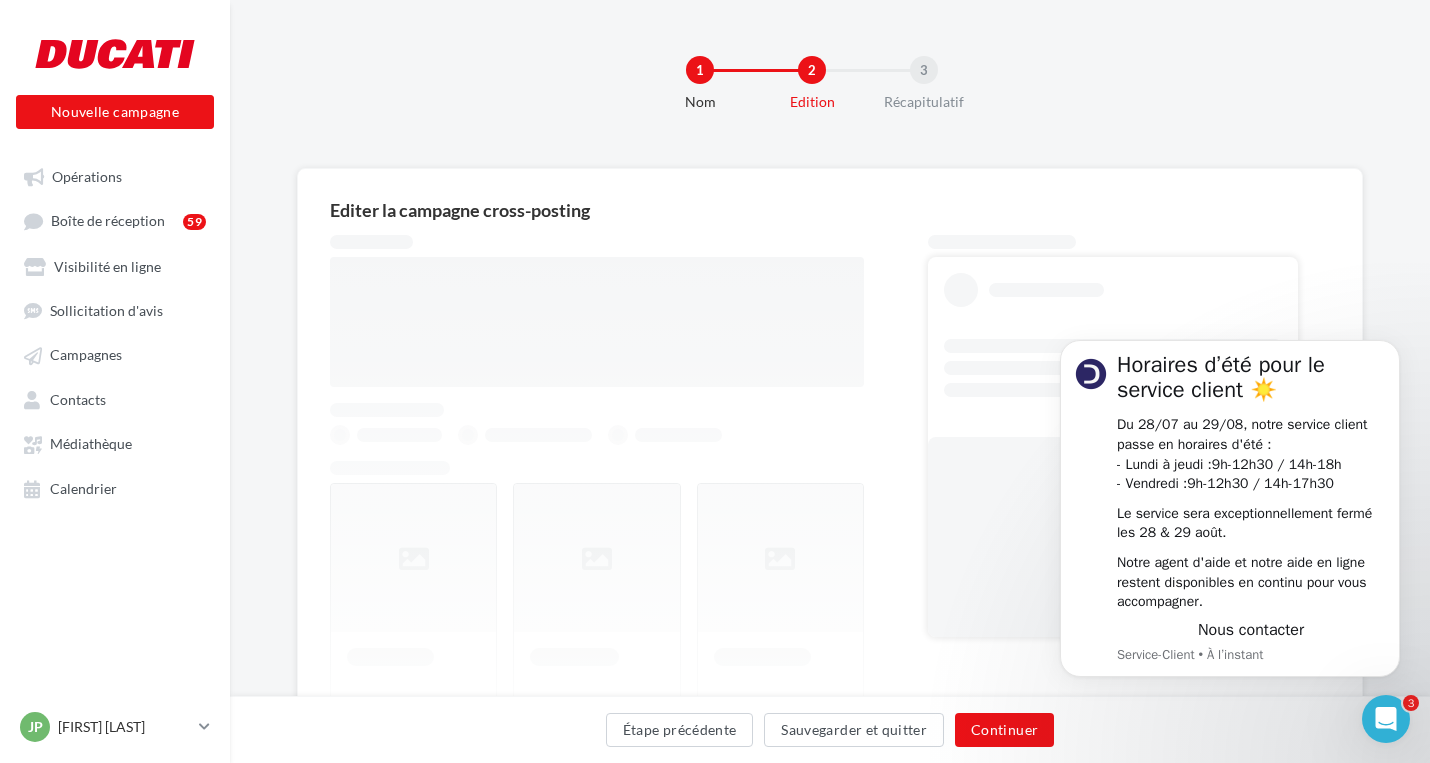 scroll, scrollTop: 0, scrollLeft: 0, axis: both 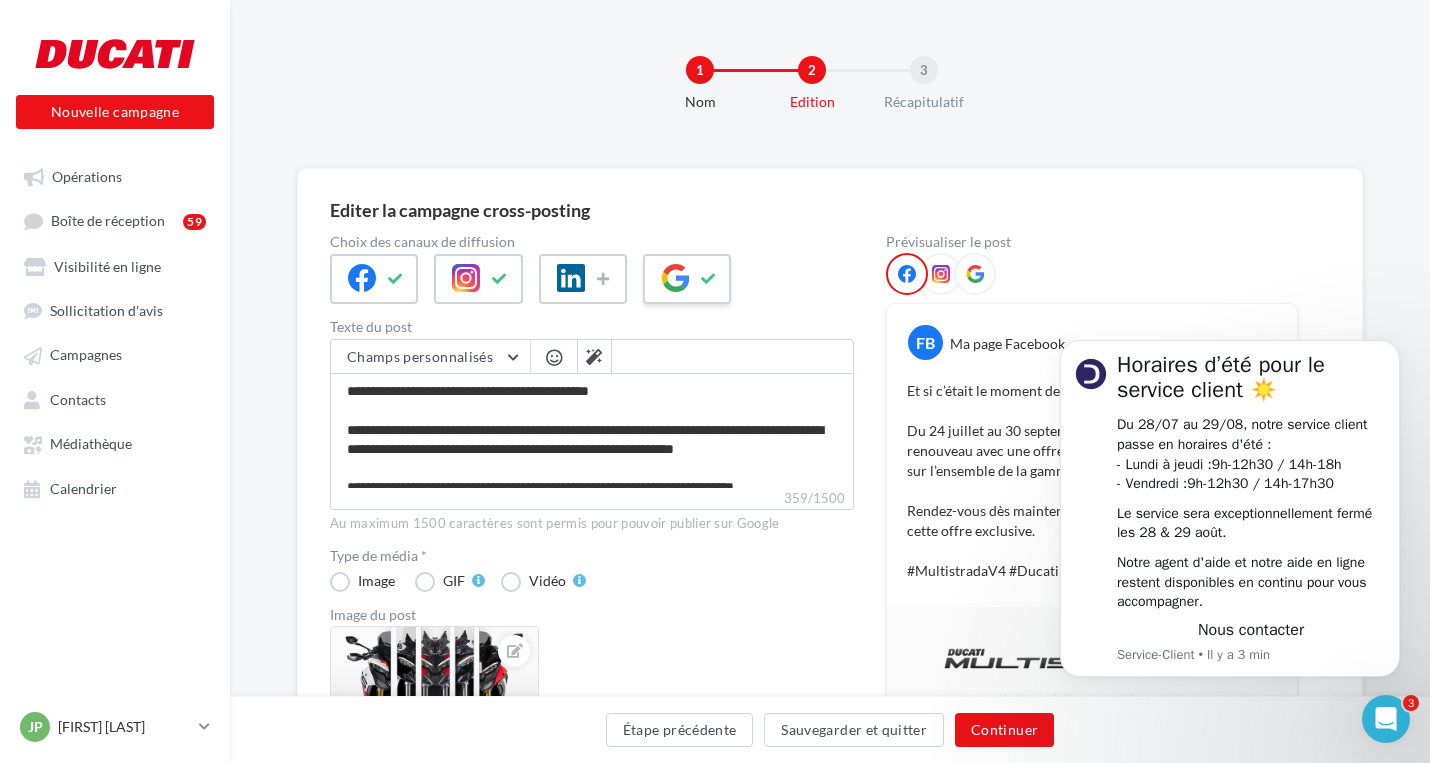 click at bounding box center [687, 279] 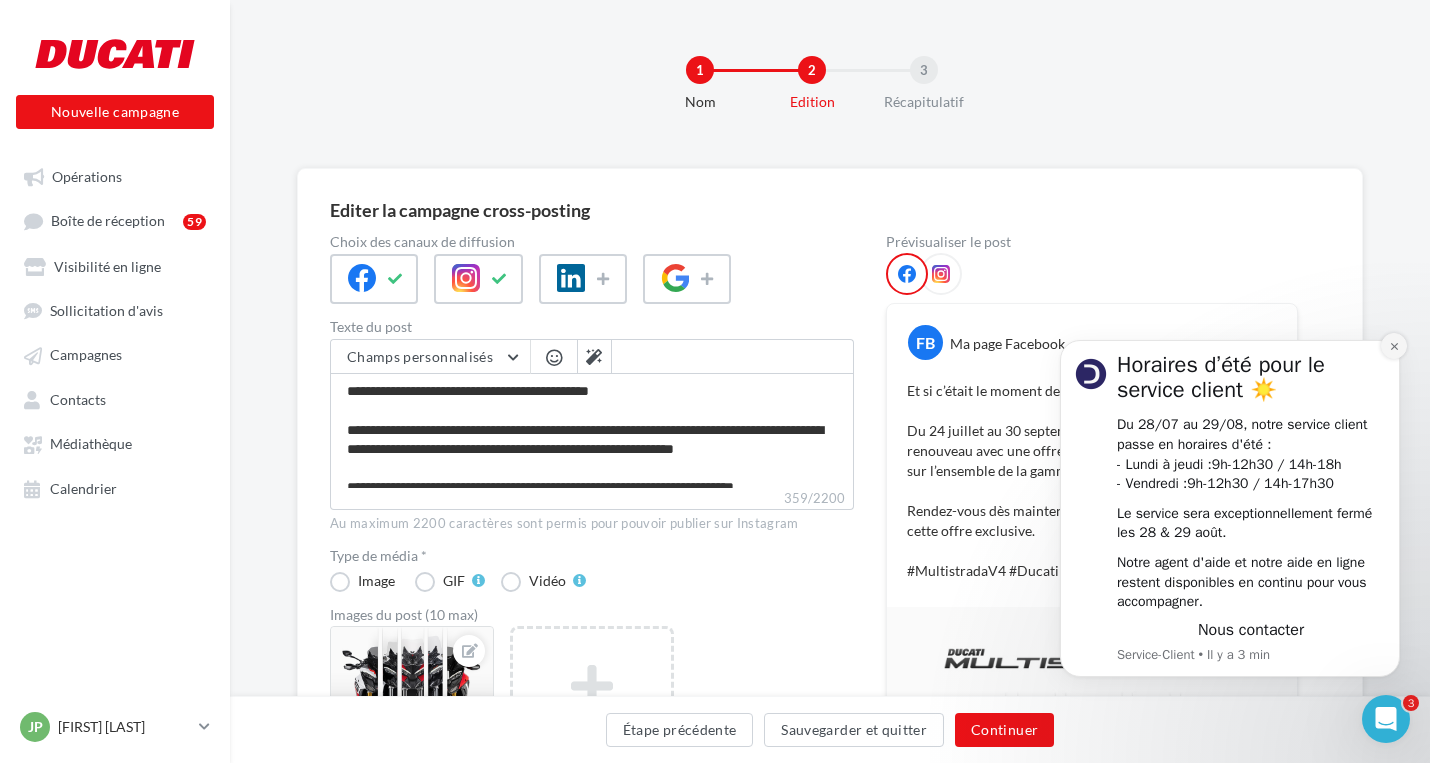 click 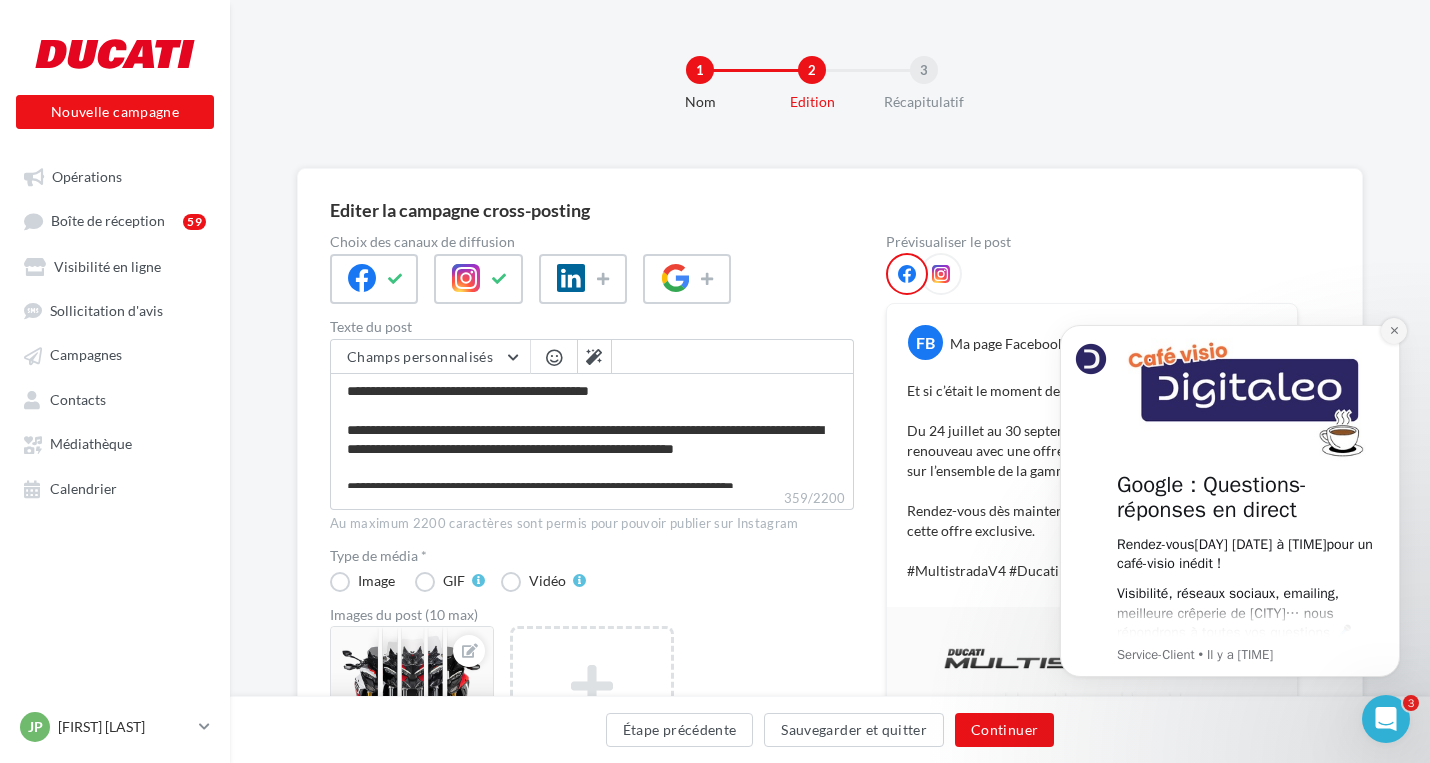 click at bounding box center (1394, 331) 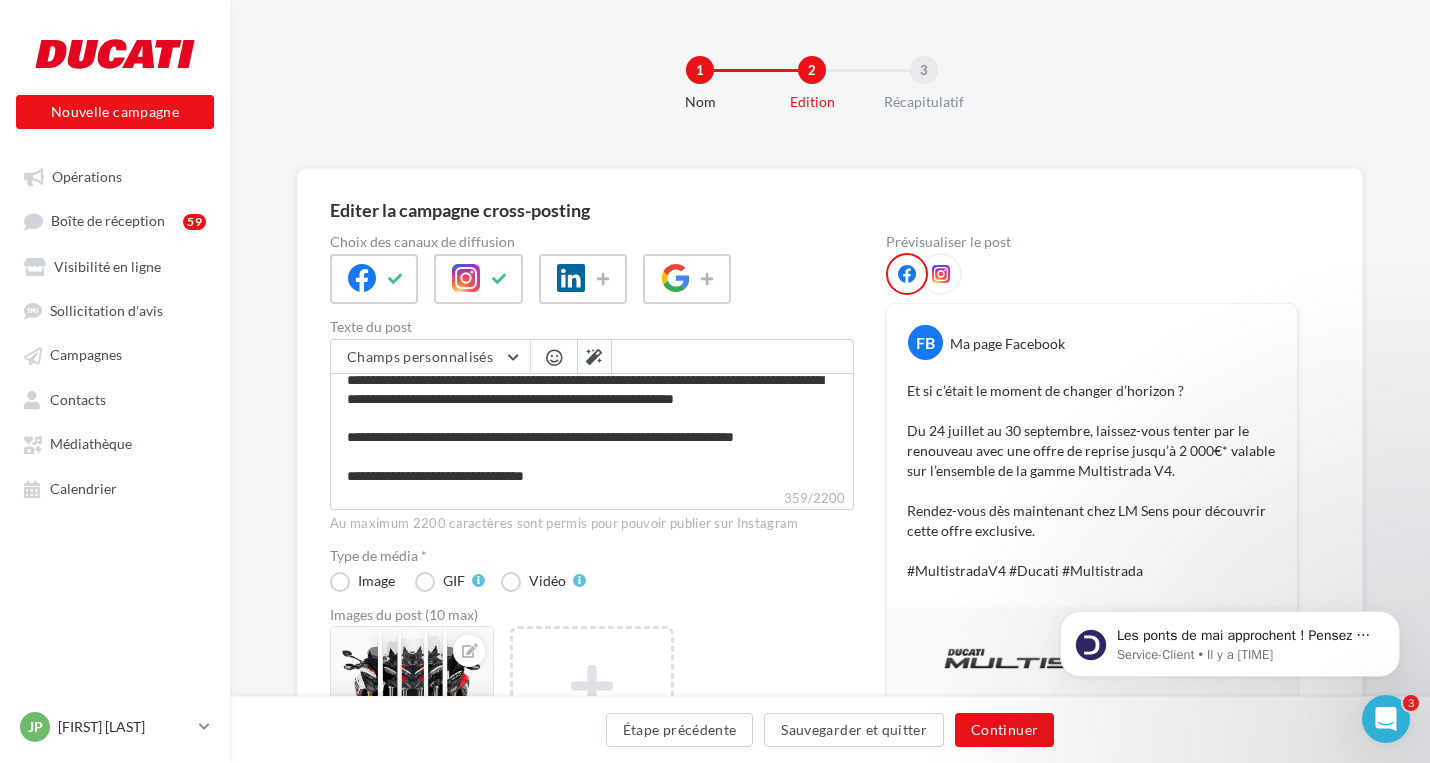 scroll, scrollTop: 95, scrollLeft: 0, axis: vertical 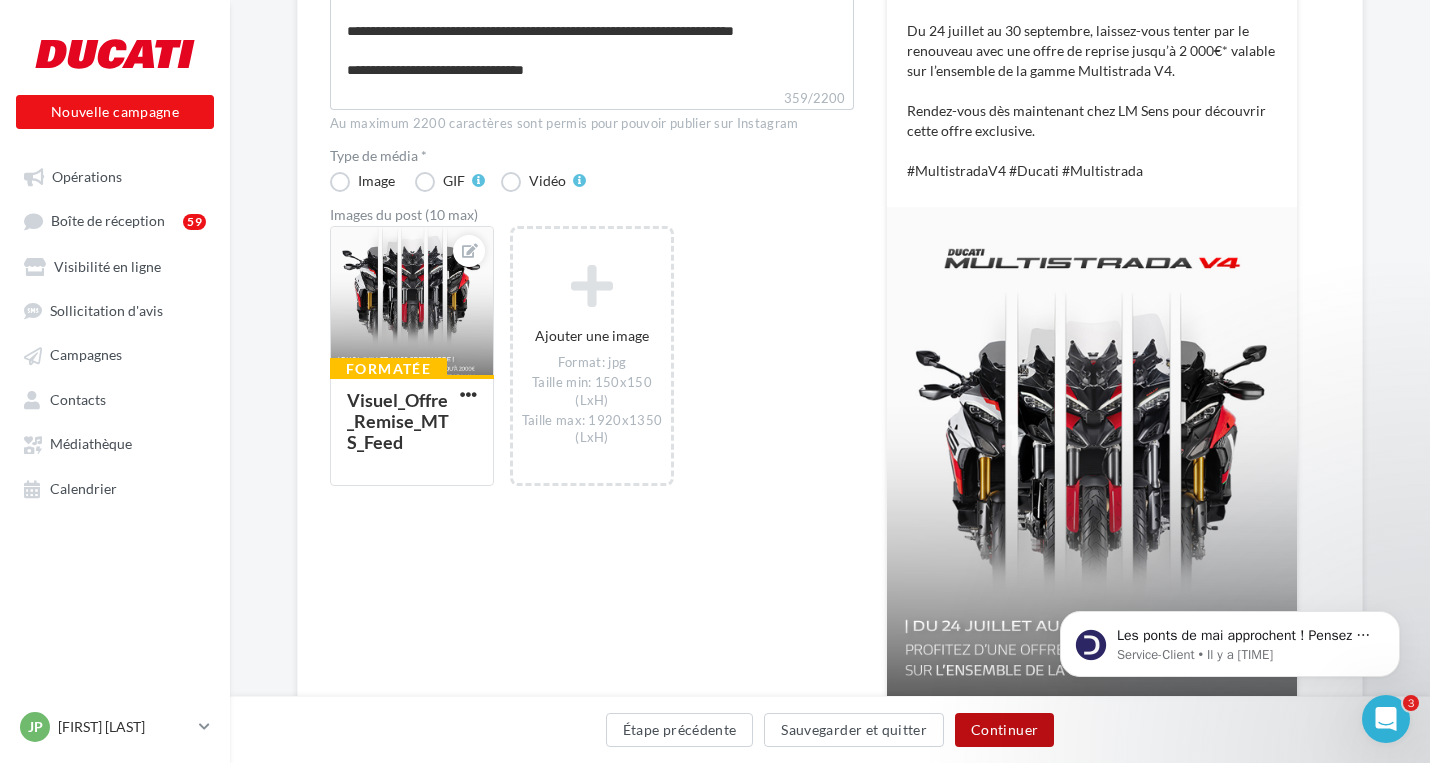 click on "Continuer" at bounding box center (1004, 730) 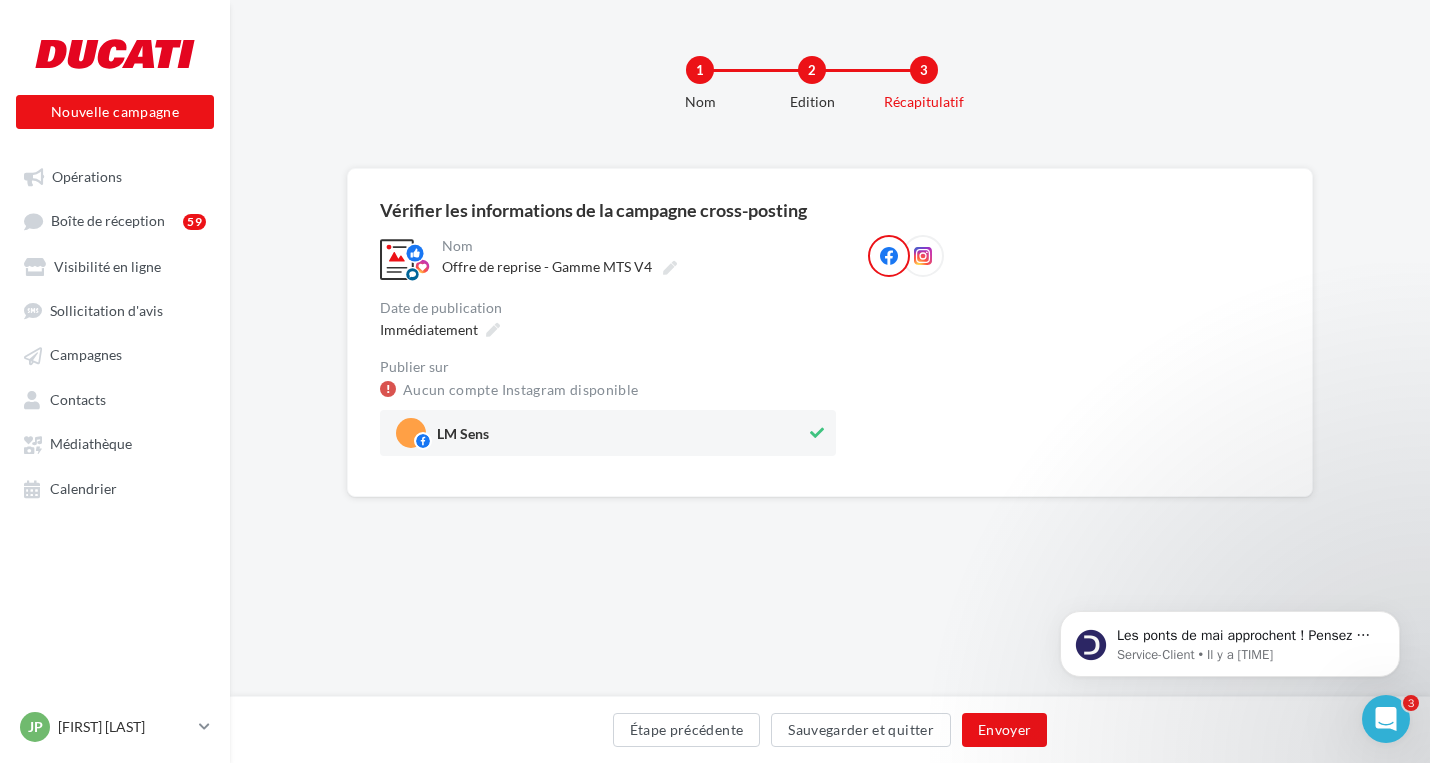 scroll, scrollTop: 0, scrollLeft: 0, axis: both 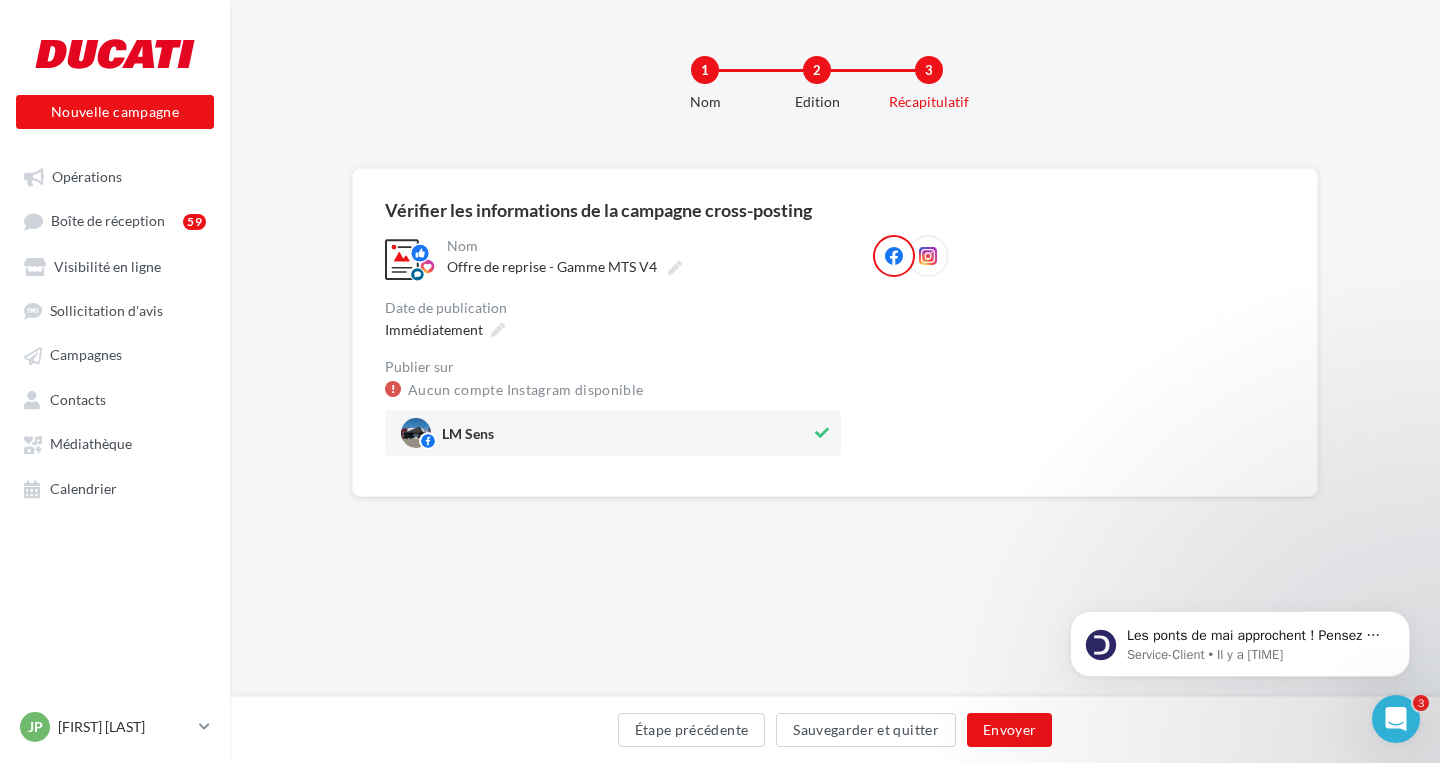 click on "**********" at bounding box center (613, 345) 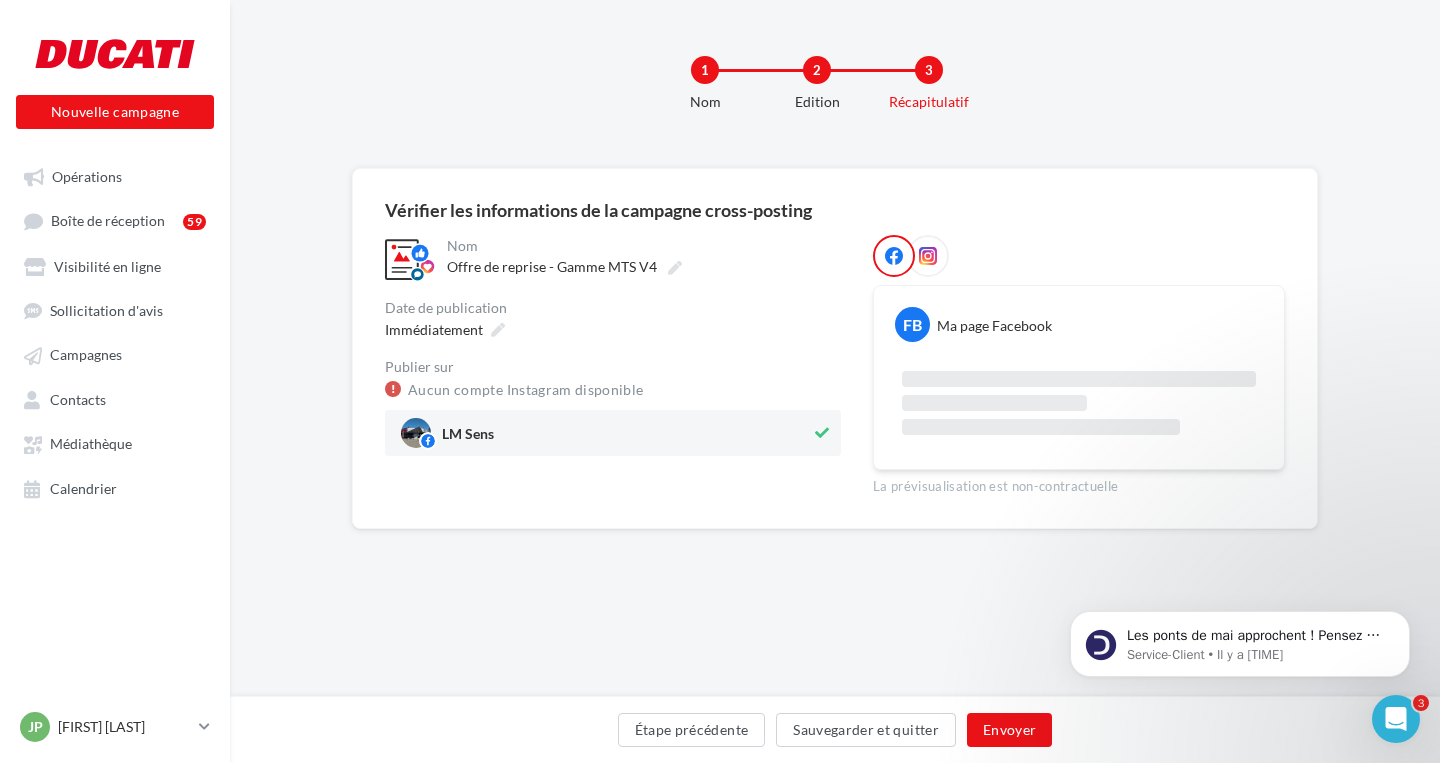 click at bounding box center (928, 256) 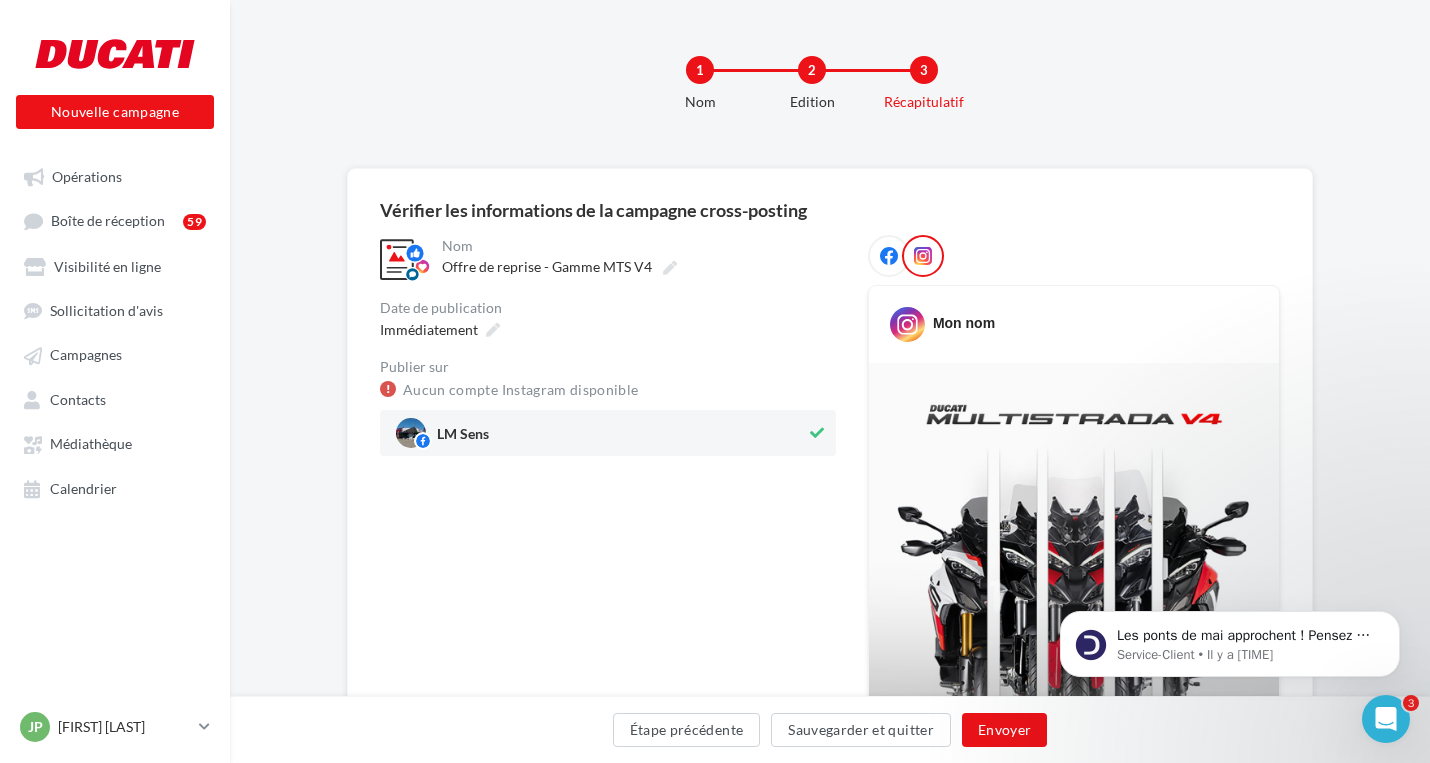 click at bounding box center [889, 256] 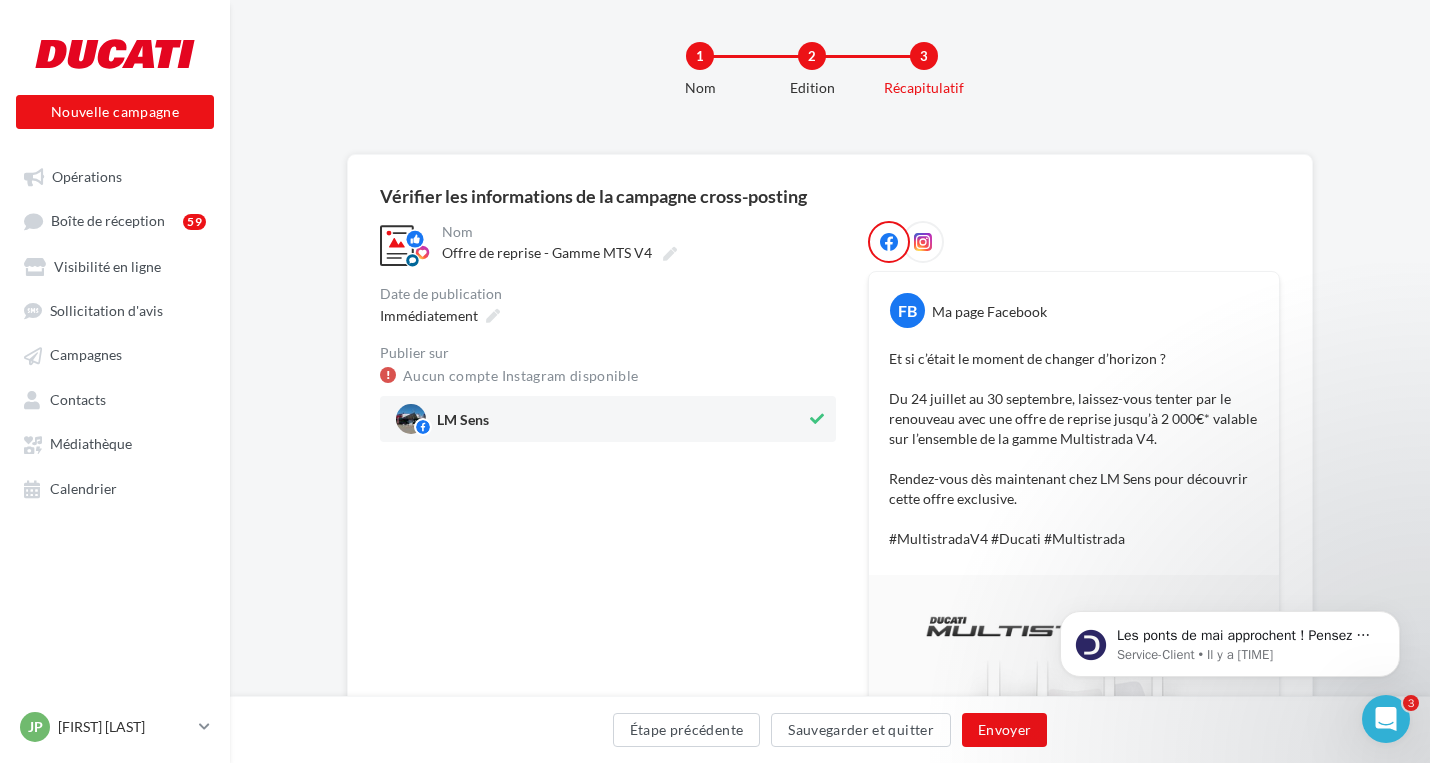 scroll, scrollTop: 100, scrollLeft: 0, axis: vertical 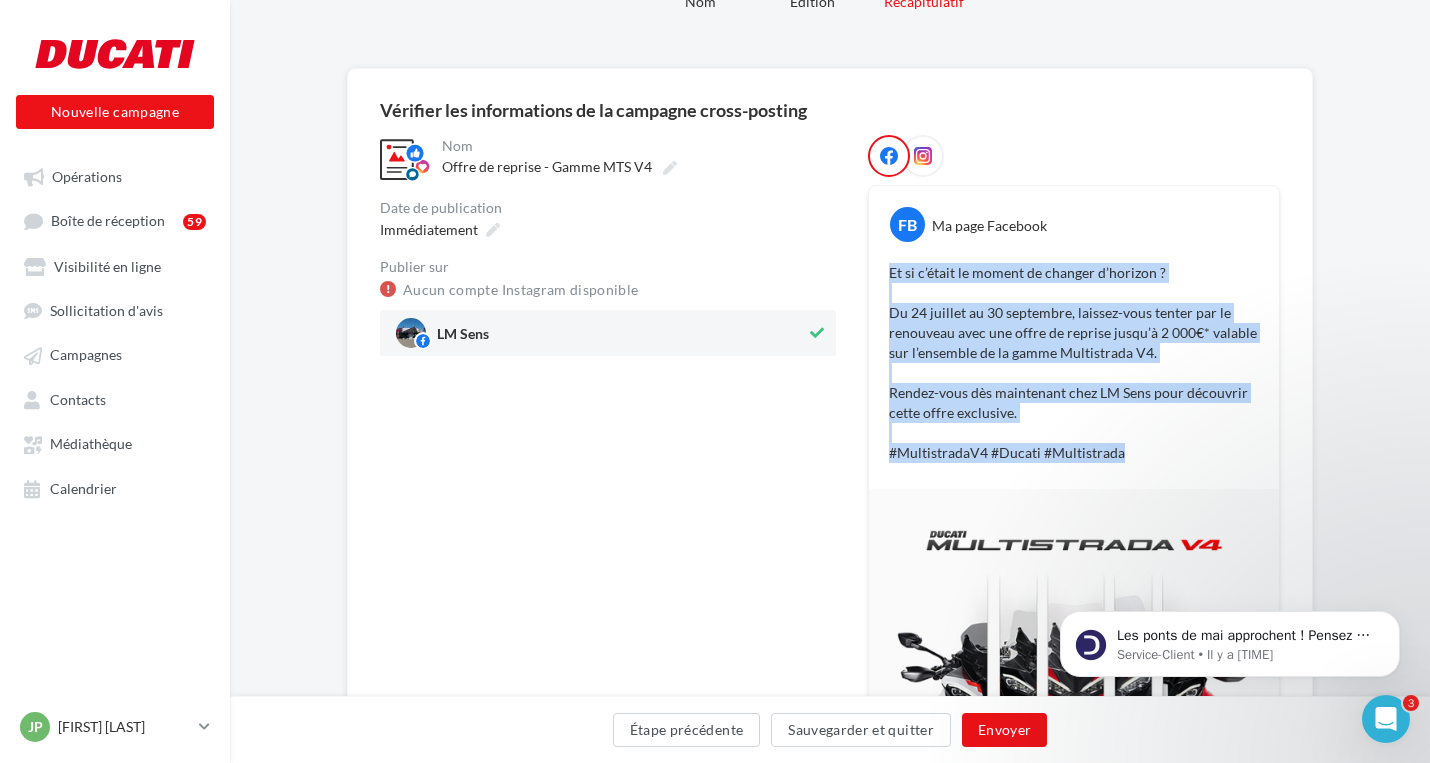 drag, startPoint x: 983, startPoint y: 271, endPoint x: 1124, endPoint y: 447, distance: 225.51497 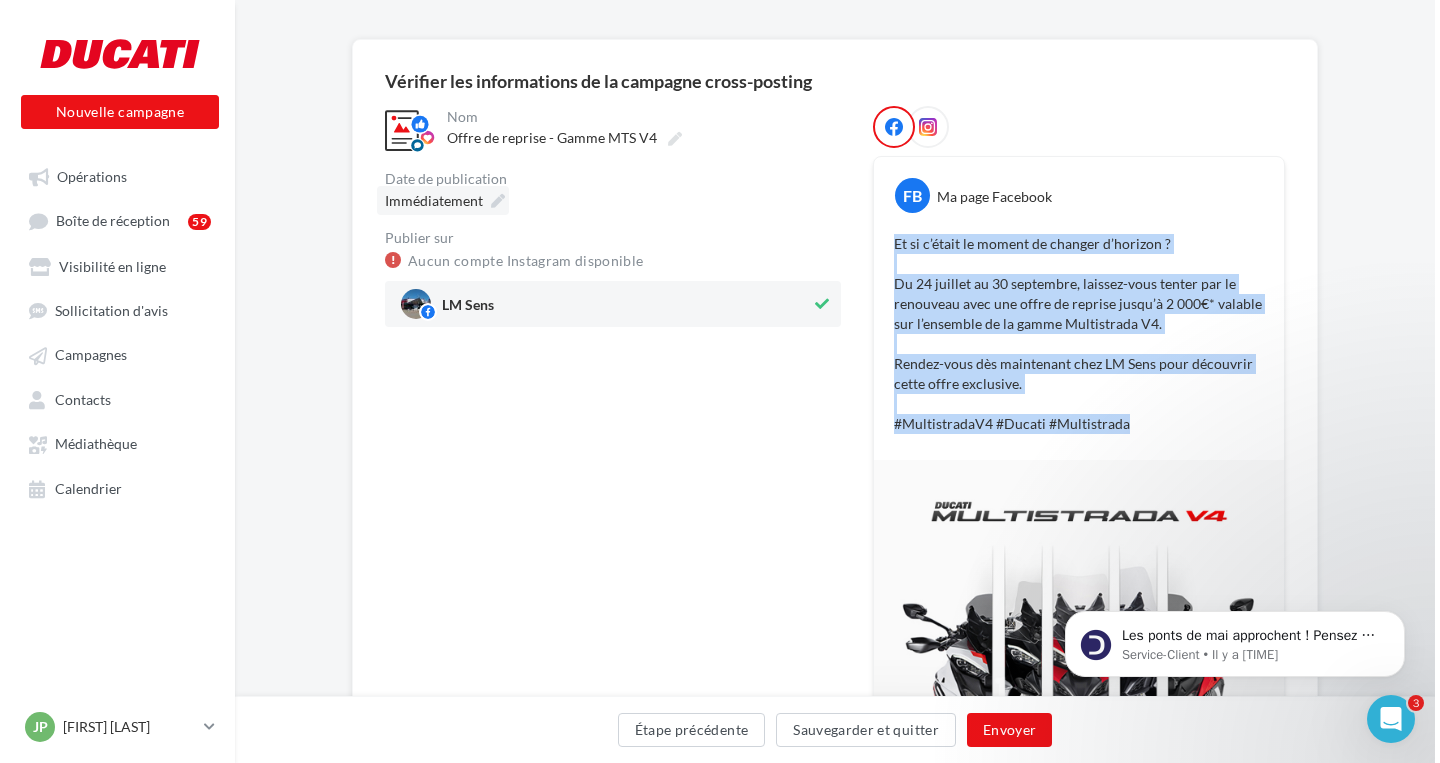 scroll, scrollTop: 0, scrollLeft: 0, axis: both 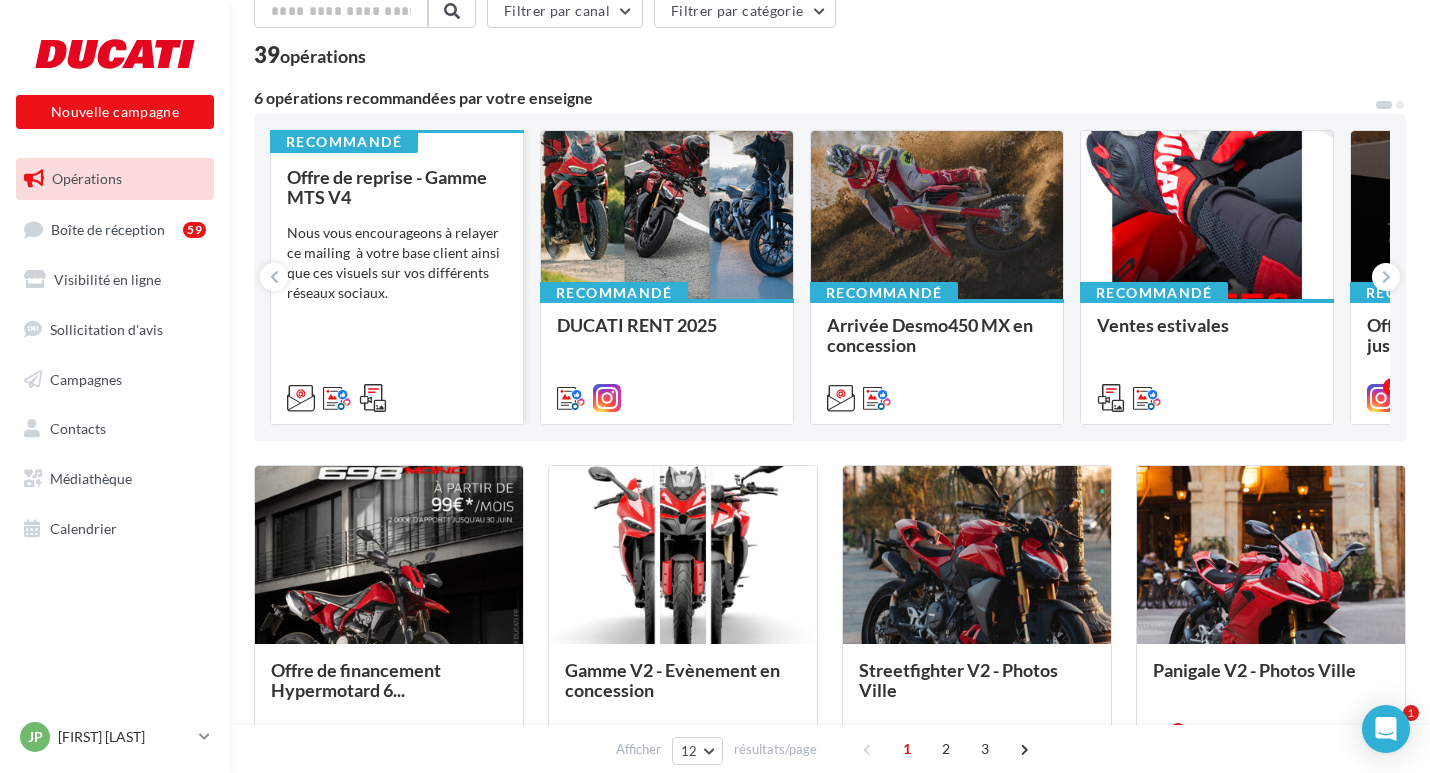 click on "Nous vous encourageons à relayer ce mailing  à votre base client ainsi que ces visuels sur vos différents réseaux sociaux." at bounding box center (397, 263) 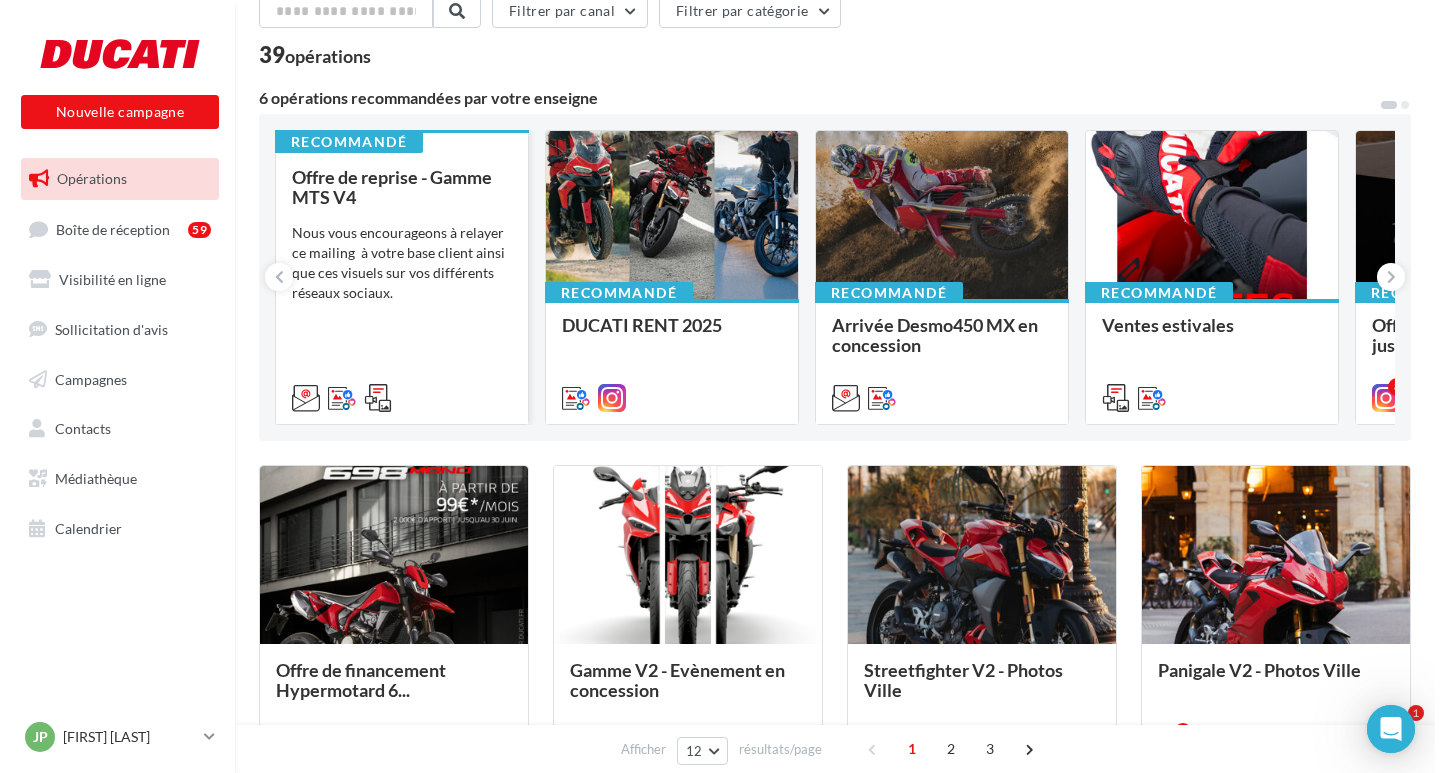 scroll, scrollTop: 0, scrollLeft: 0, axis: both 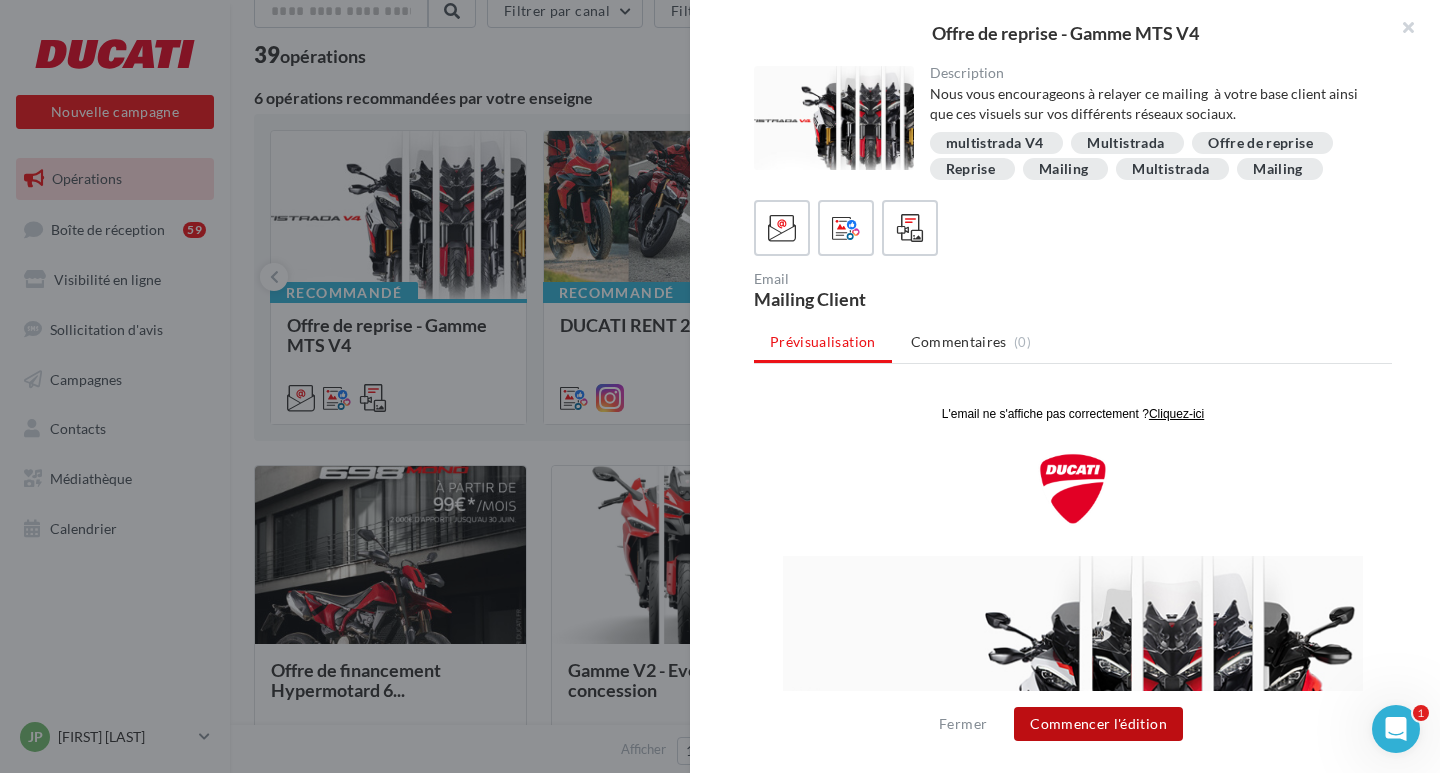click on "Commencer l'édition" at bounding box center (1098, 724) 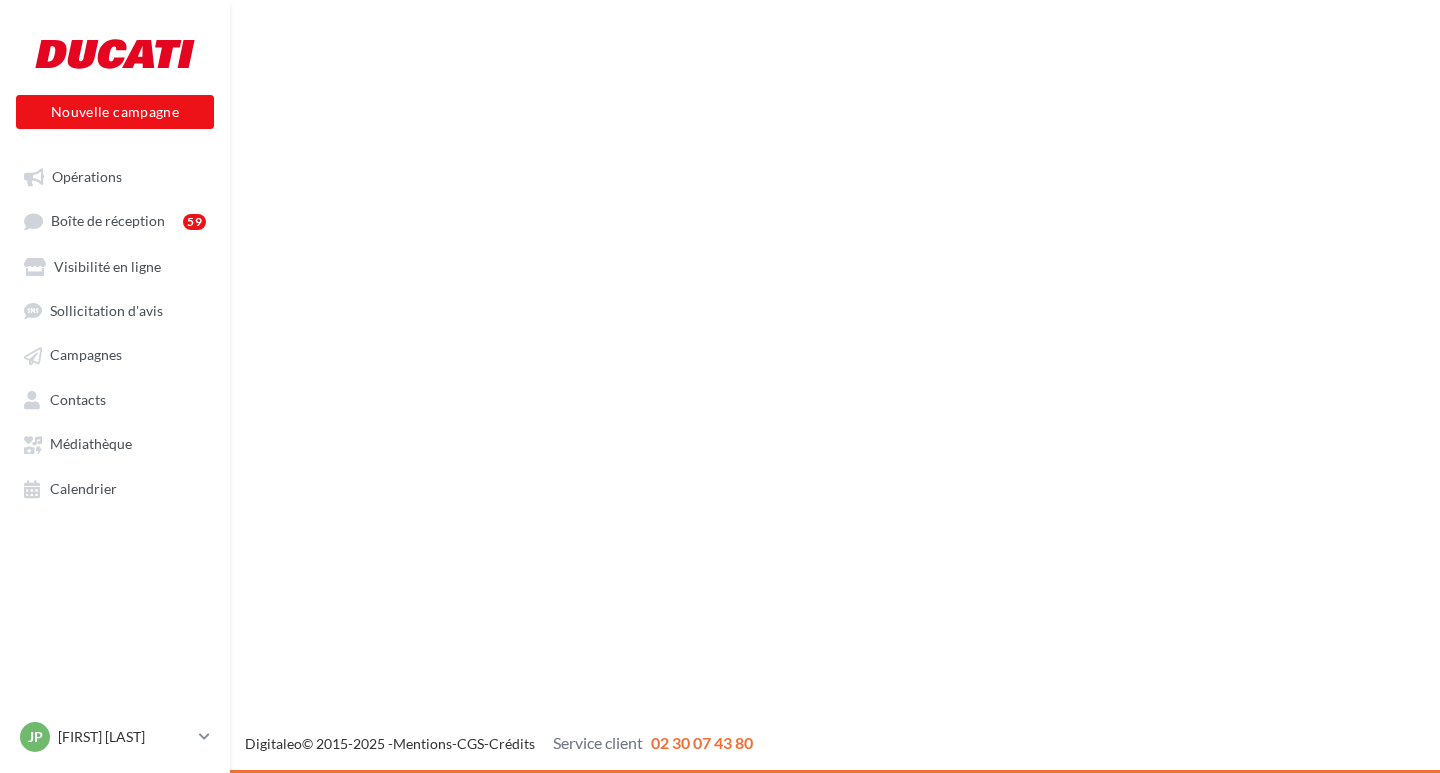 scroll, scrollTop: 0, scrollLeft: 0, axis: both 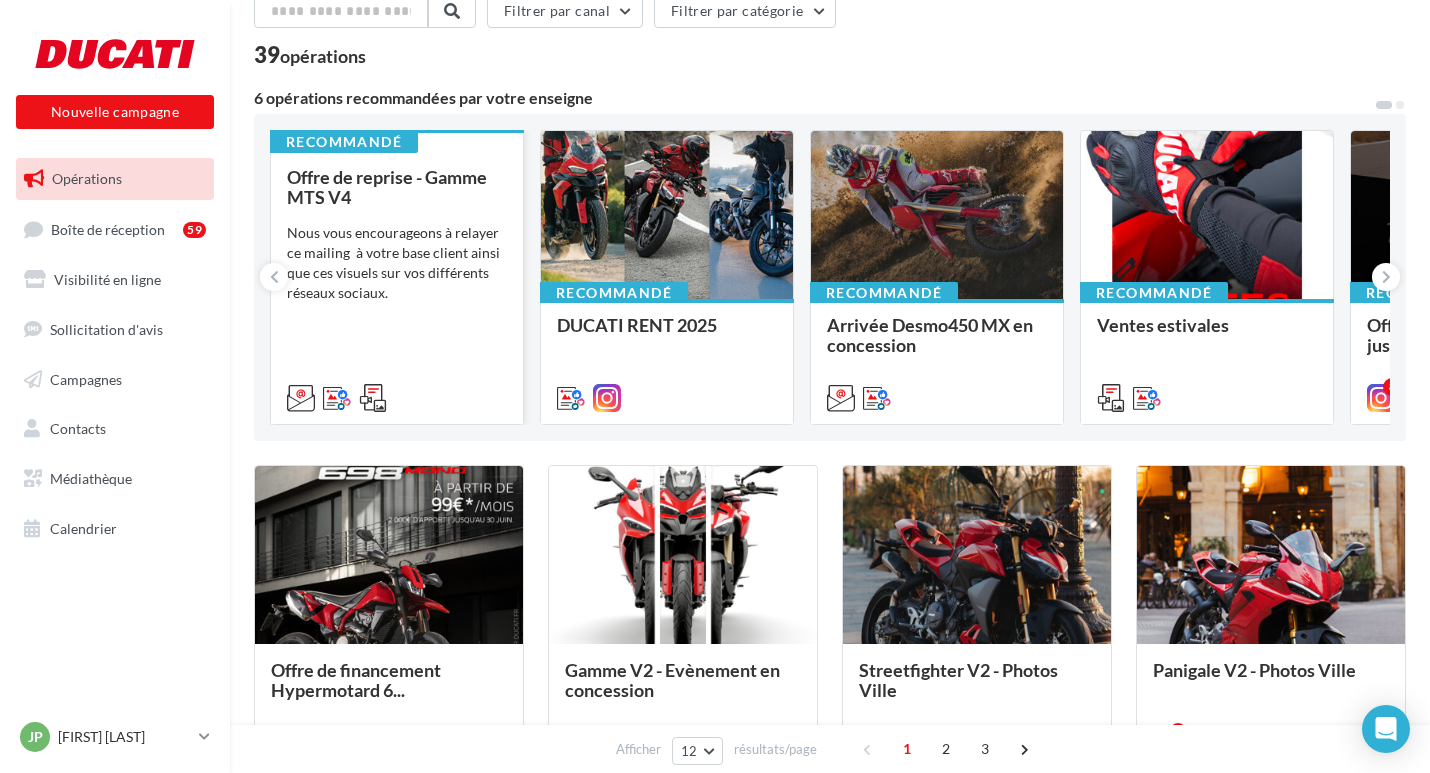 click on "Nous vous encourageons à relayer ce mailing  à votre base client ainsi que ces visuels sur vos différents réseaux sociaux." at bounding box center (397, 263) 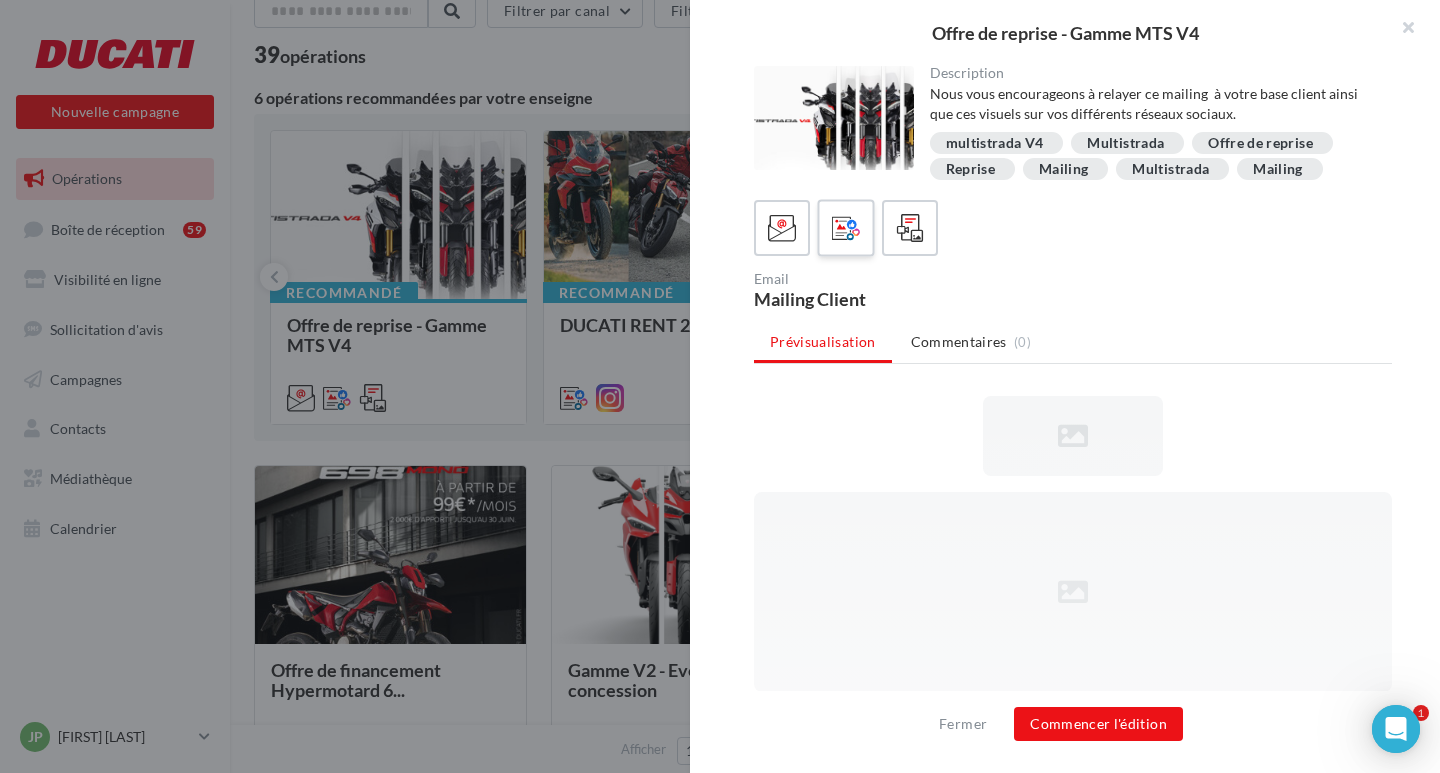 scroll, scrollTop: 0, scrollLeft: 0, axis: both 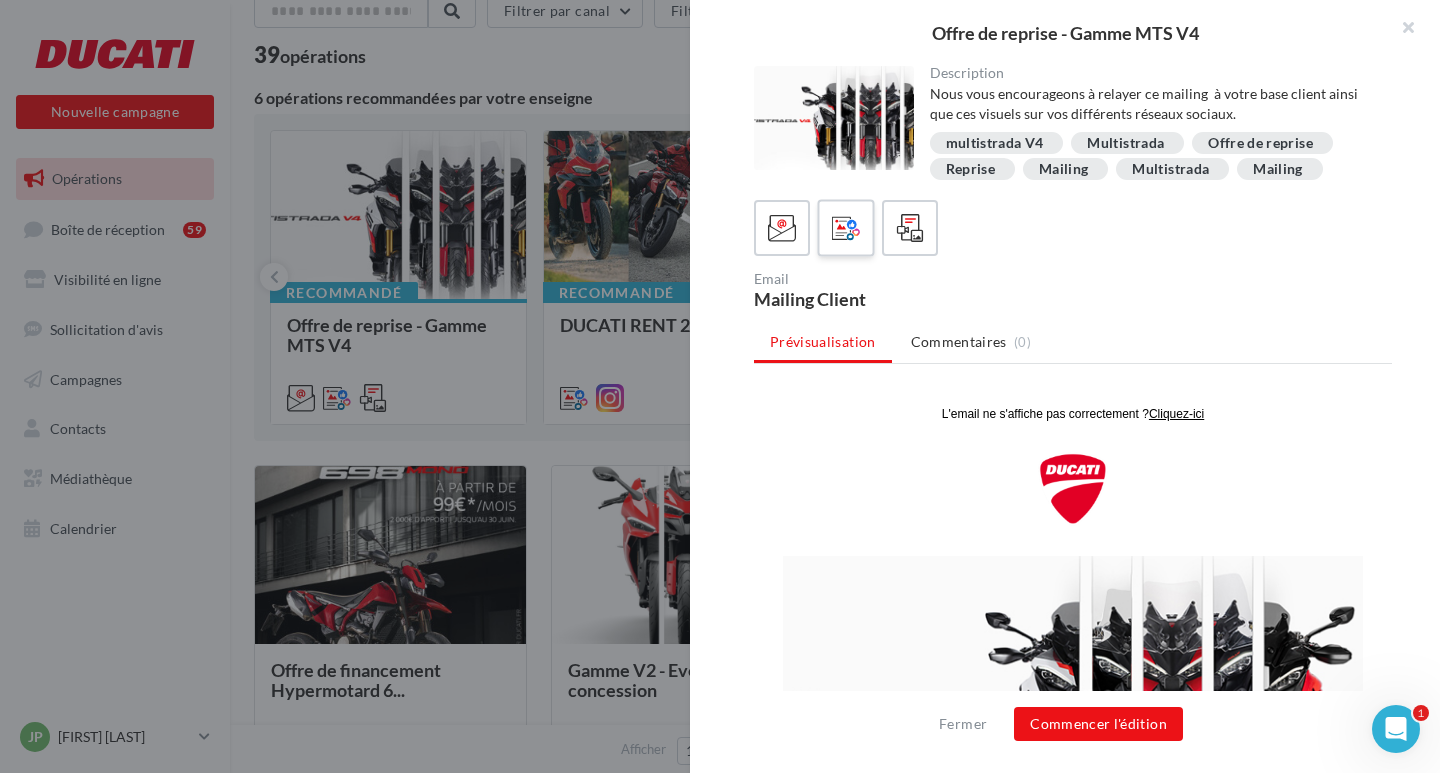 click at bounding box center [846, 228] 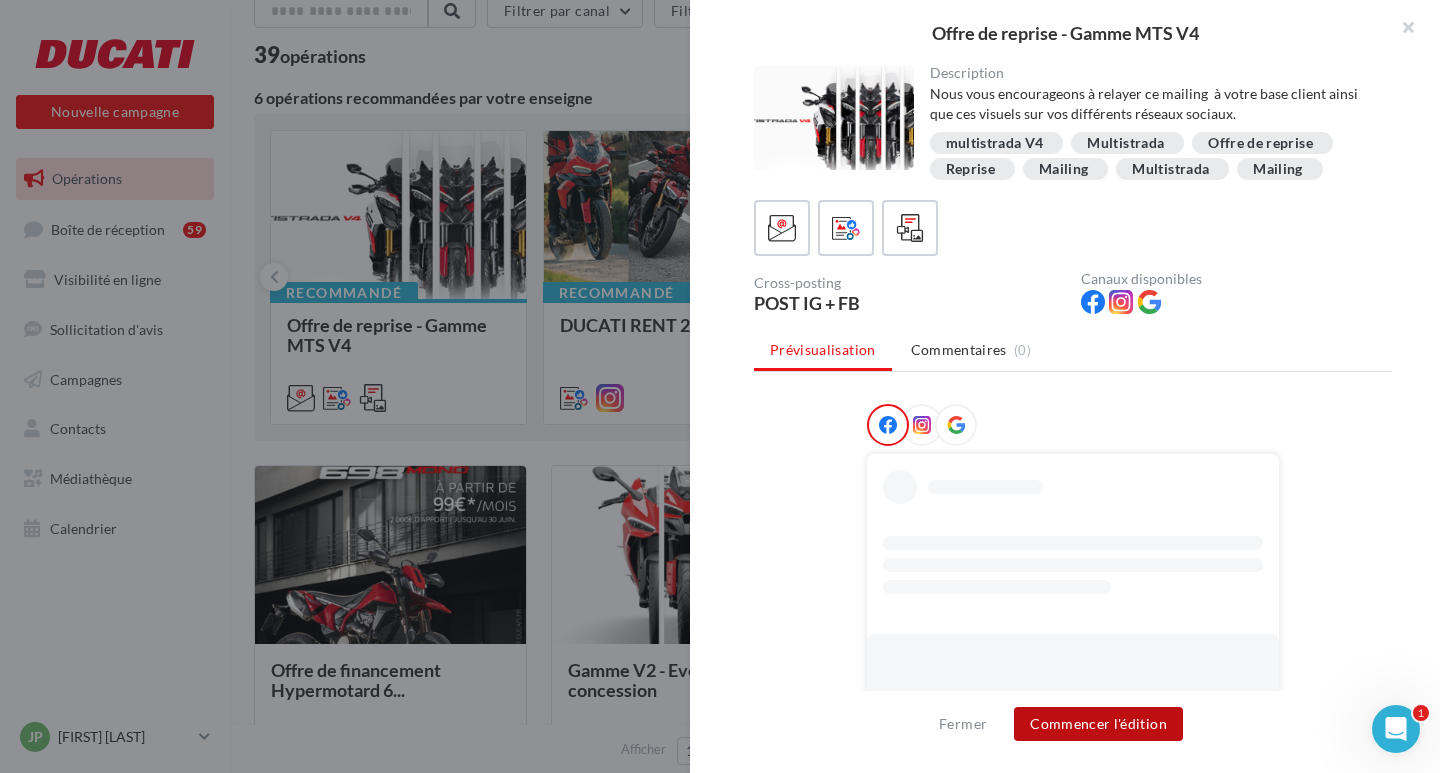 click on "Commencer l'édition" at bounding box center (1098, 724) 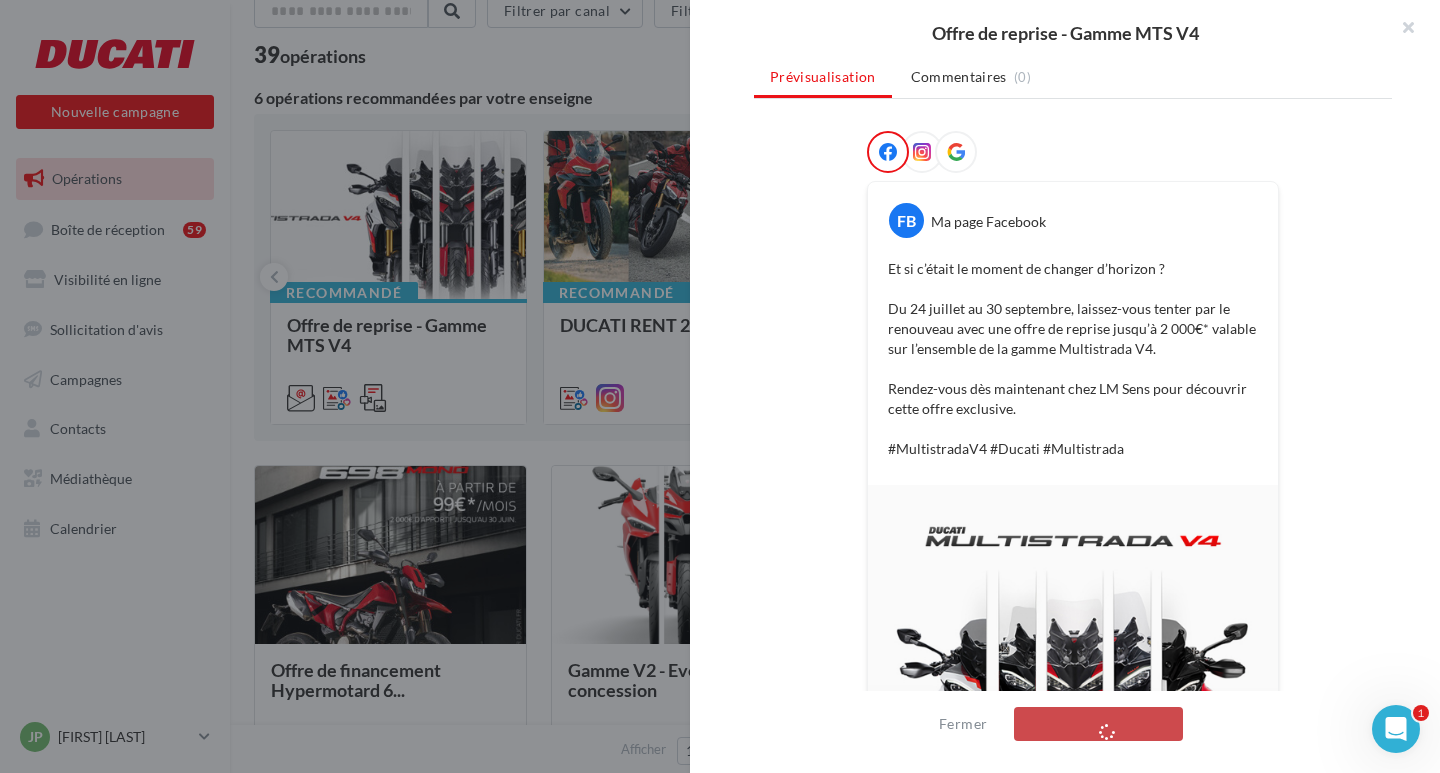 scroll, scrollTop: 300, scrollLeft: 0, axis: vertical 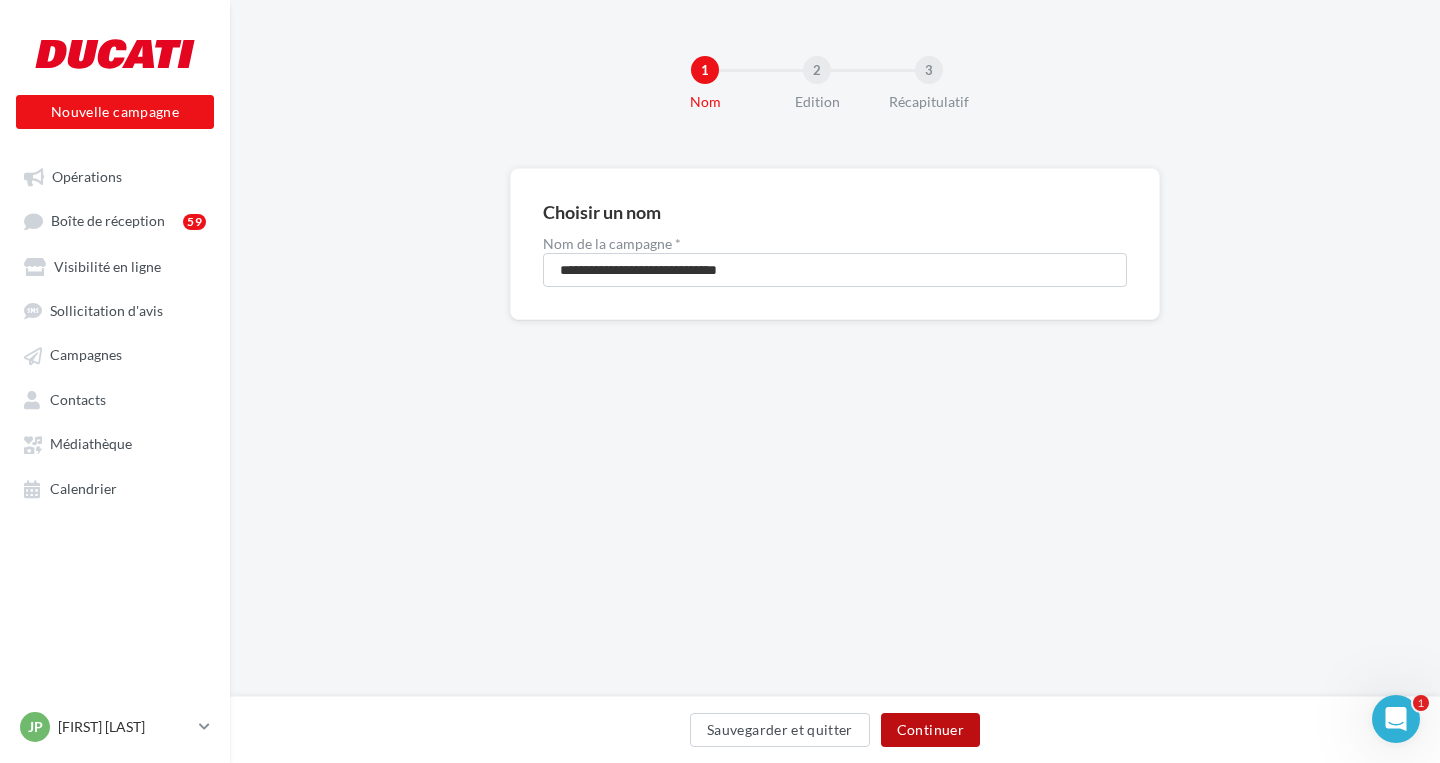 click on "Continuer" at bounding box center [930, 730] 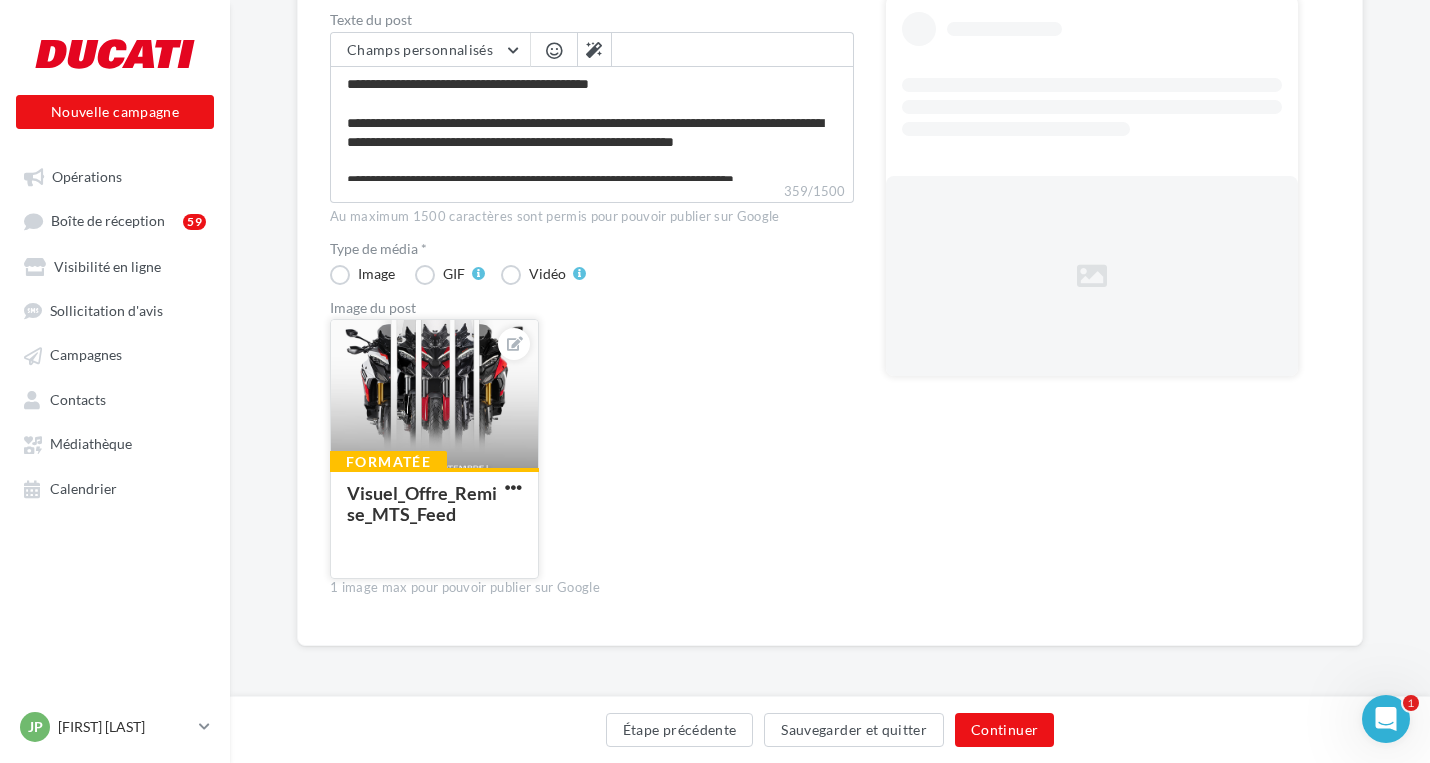 scroll, scrollTop: 308, scrollLeft: 0, axis: vertical 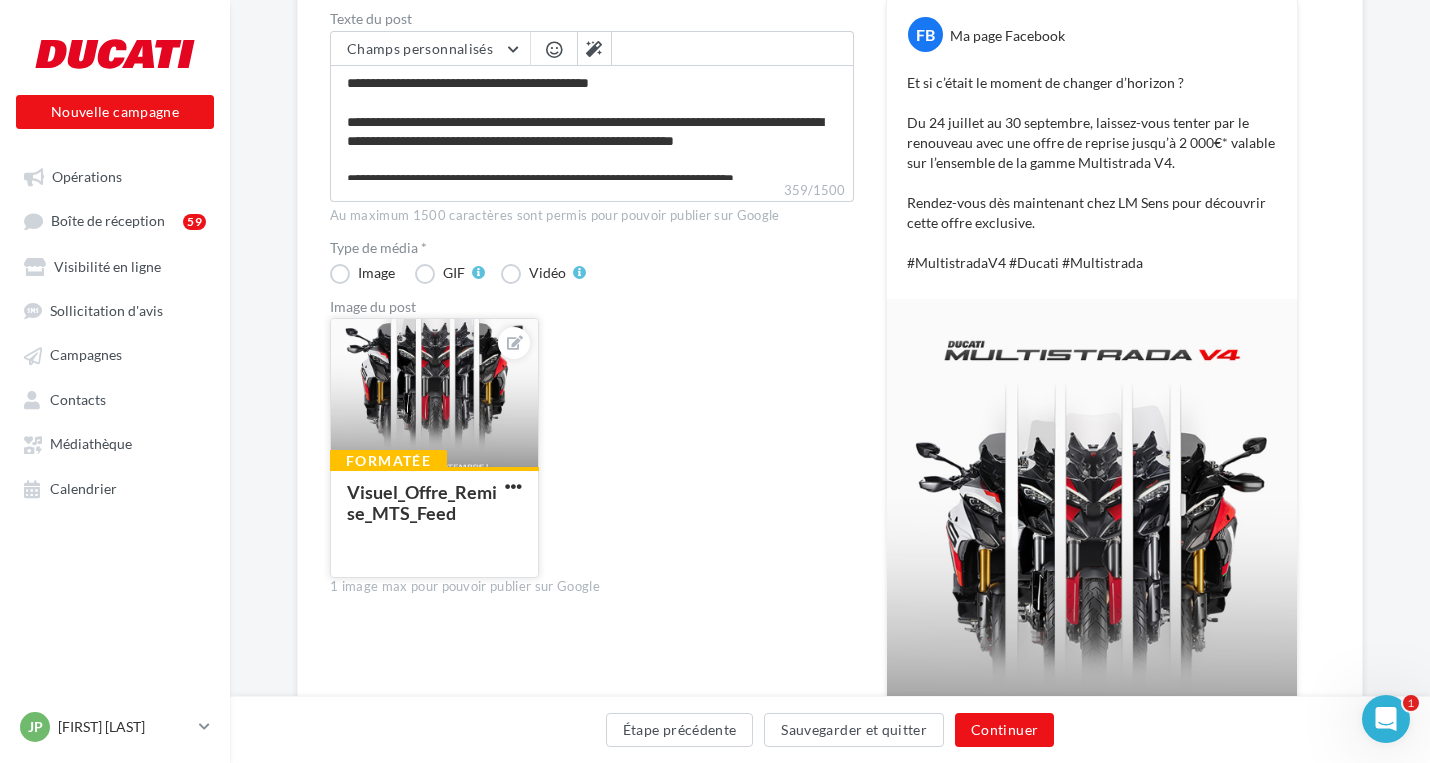 click at bounding box center [434, 394] 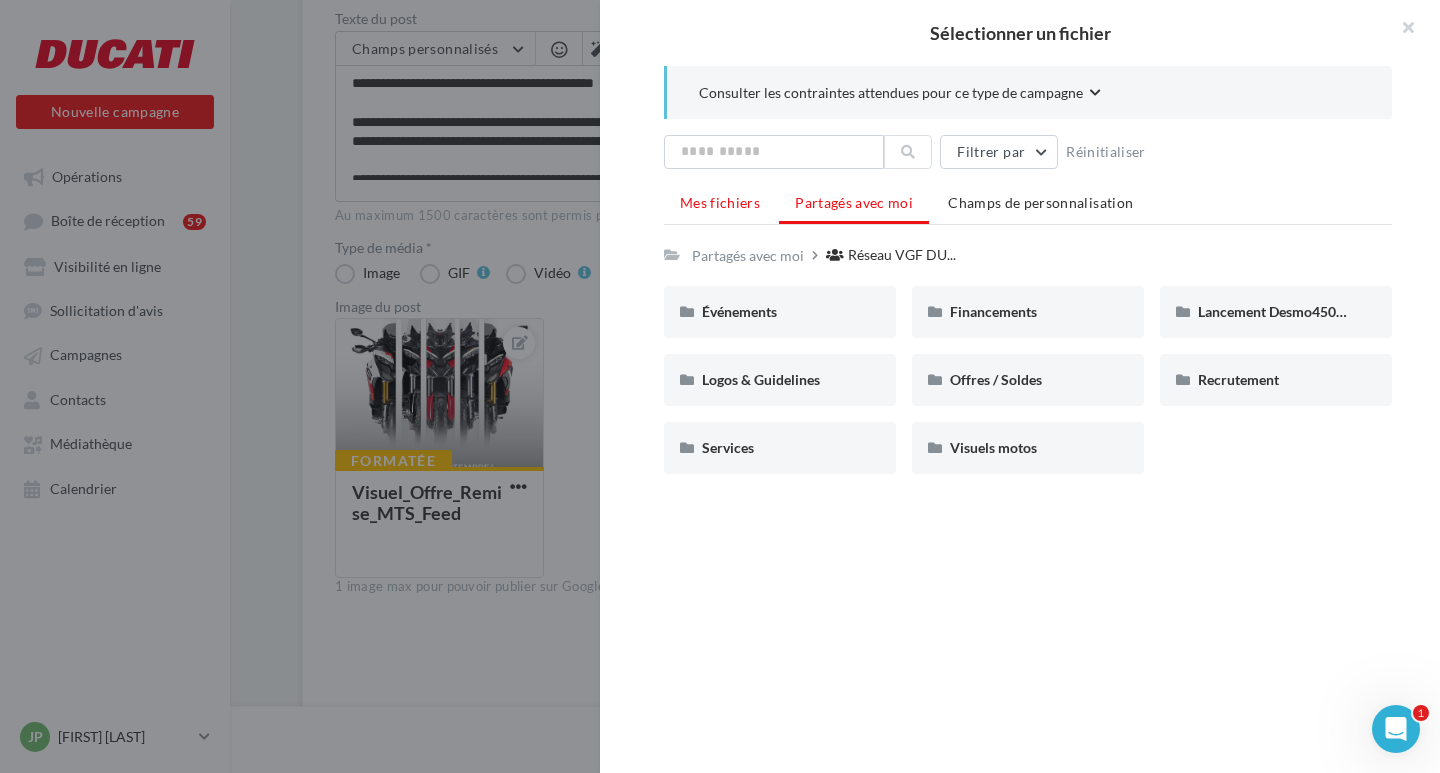 click on "Mes fichiers" at bounding box center [720, 202] 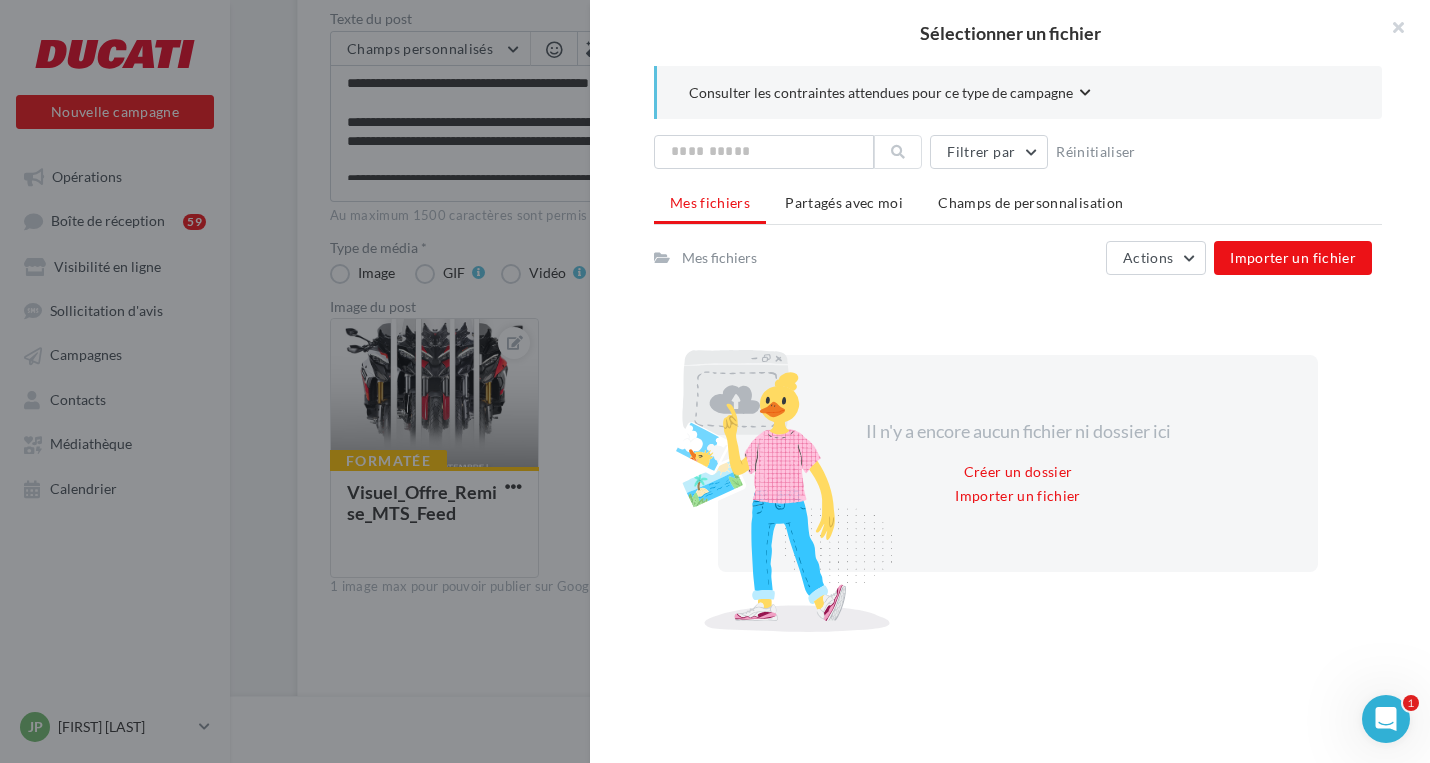 click on "Sélectionner un fichier
Consulter les contraintes attendues pour ce type de campagne                   Filtrer par        Réinitialiser
Mes fichiers
Partagés avec moi
Champs de personnalisation
Mes fichiers                 Actions                Importer un fichier     Ajouter un dossier     Ajouter un fichier     Il n'y a encore aucun fichier ni dossier ici      Créer un dossier    Importer un fichier" at bounding box center [434, 578] 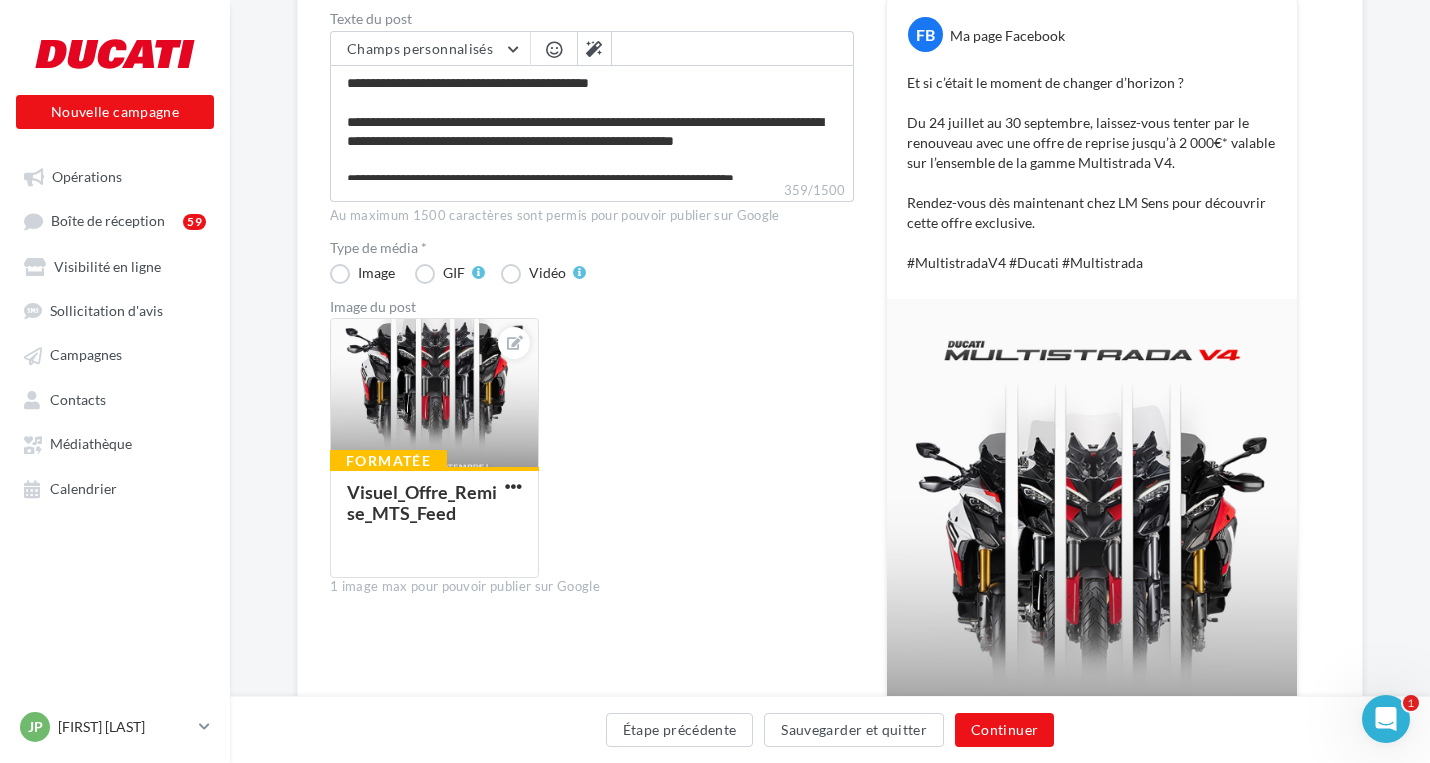 click at bounding box center [1092, 573] 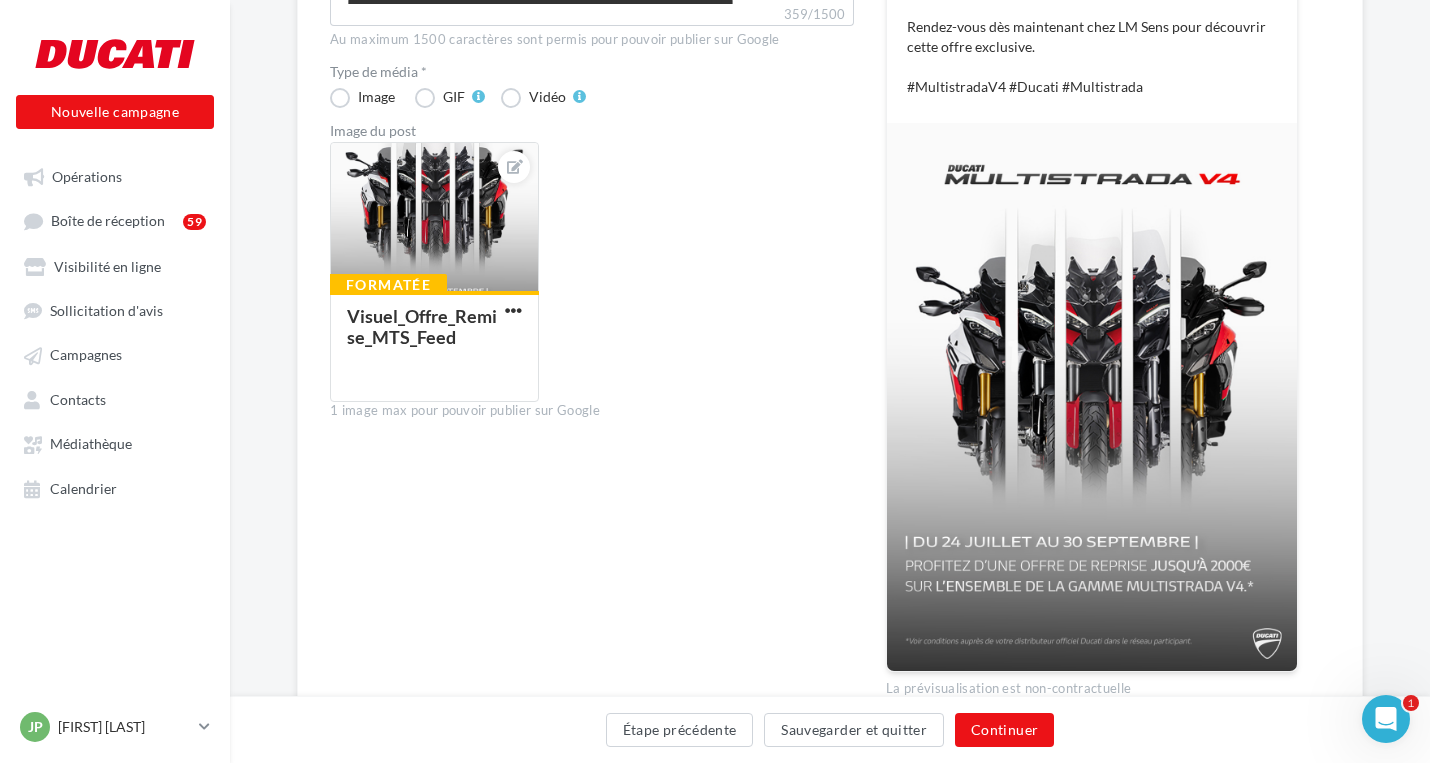 scroll, scrollTop: 386, scrollLeft: 0, axis: vertical 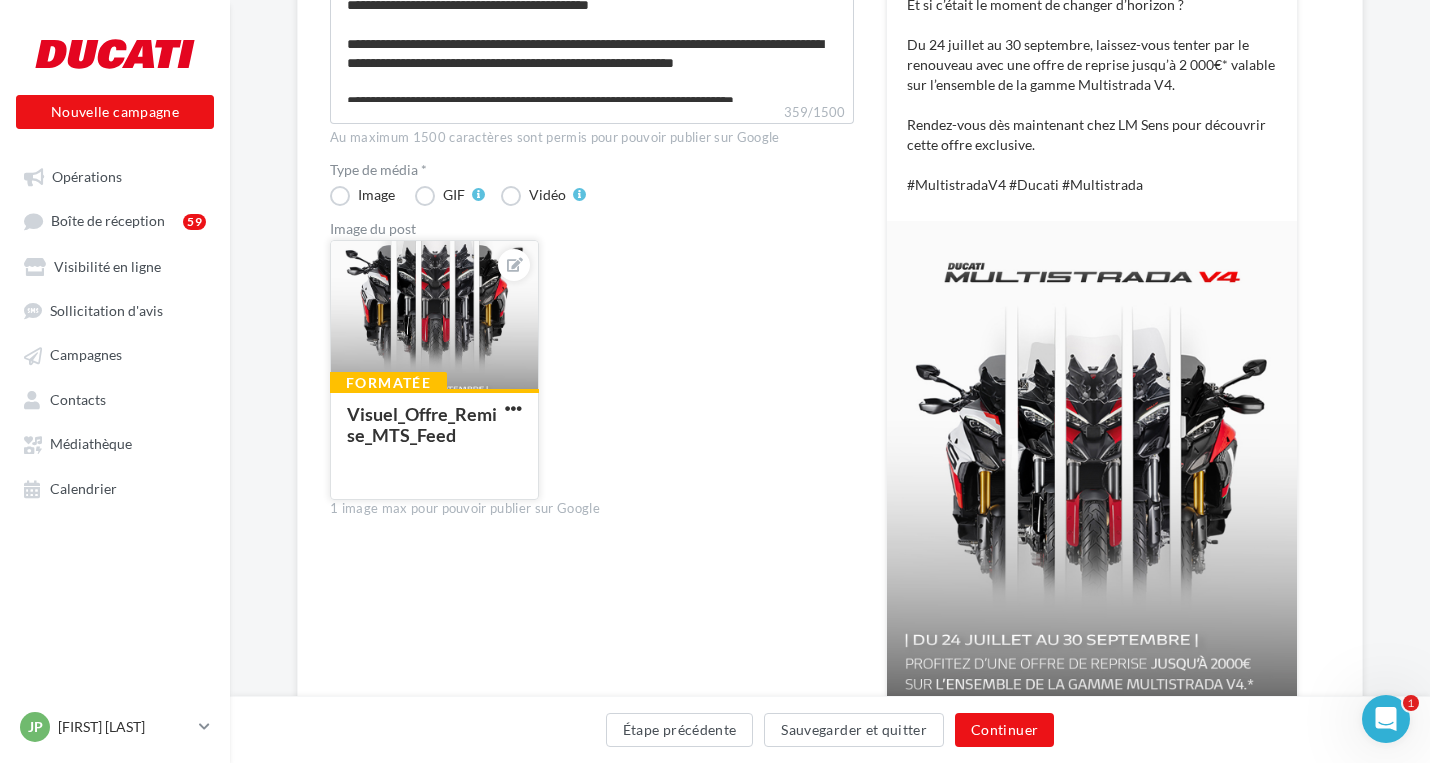 click at bounding box center [434, 316] 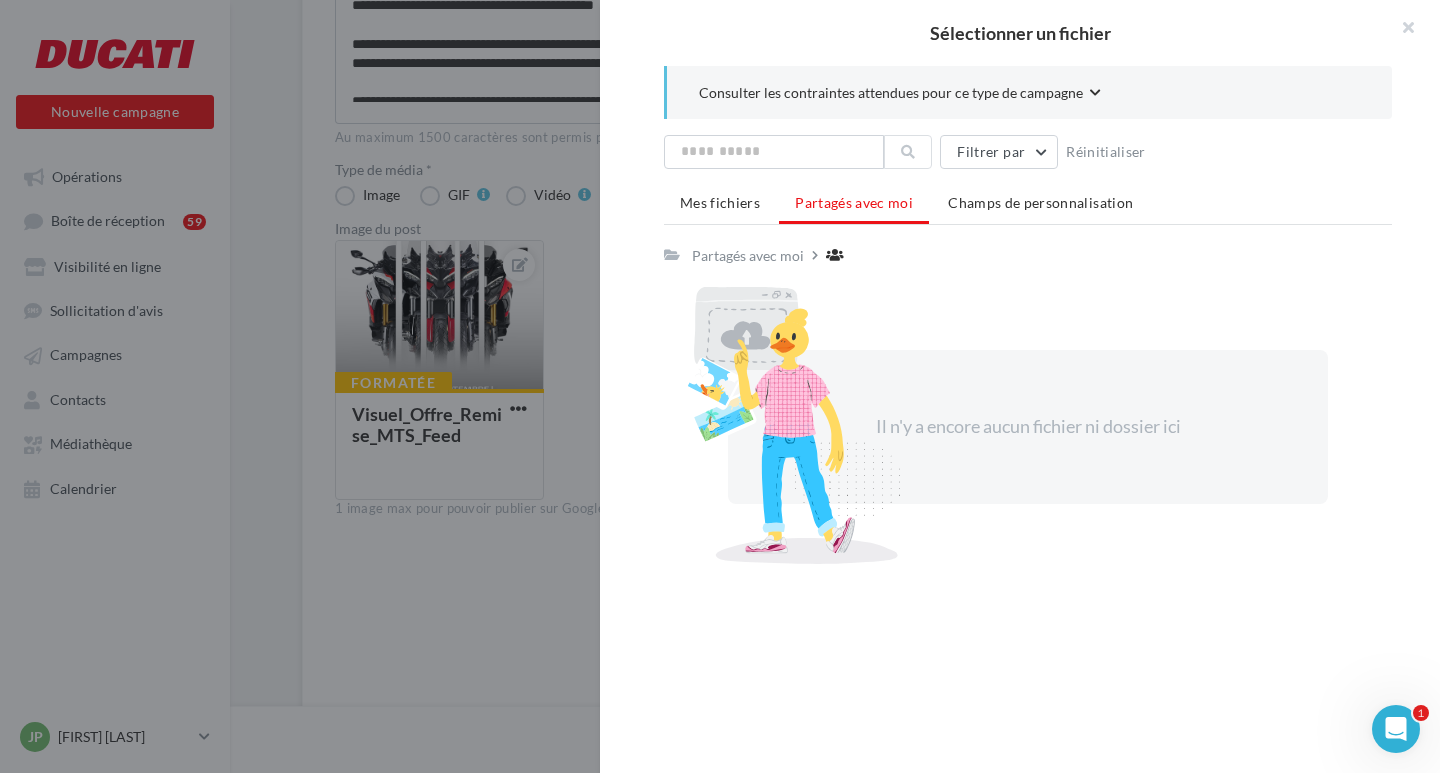 click on "Consulter les contraintes attendues pour ce type de campagne" at bounding box center [891, 93] 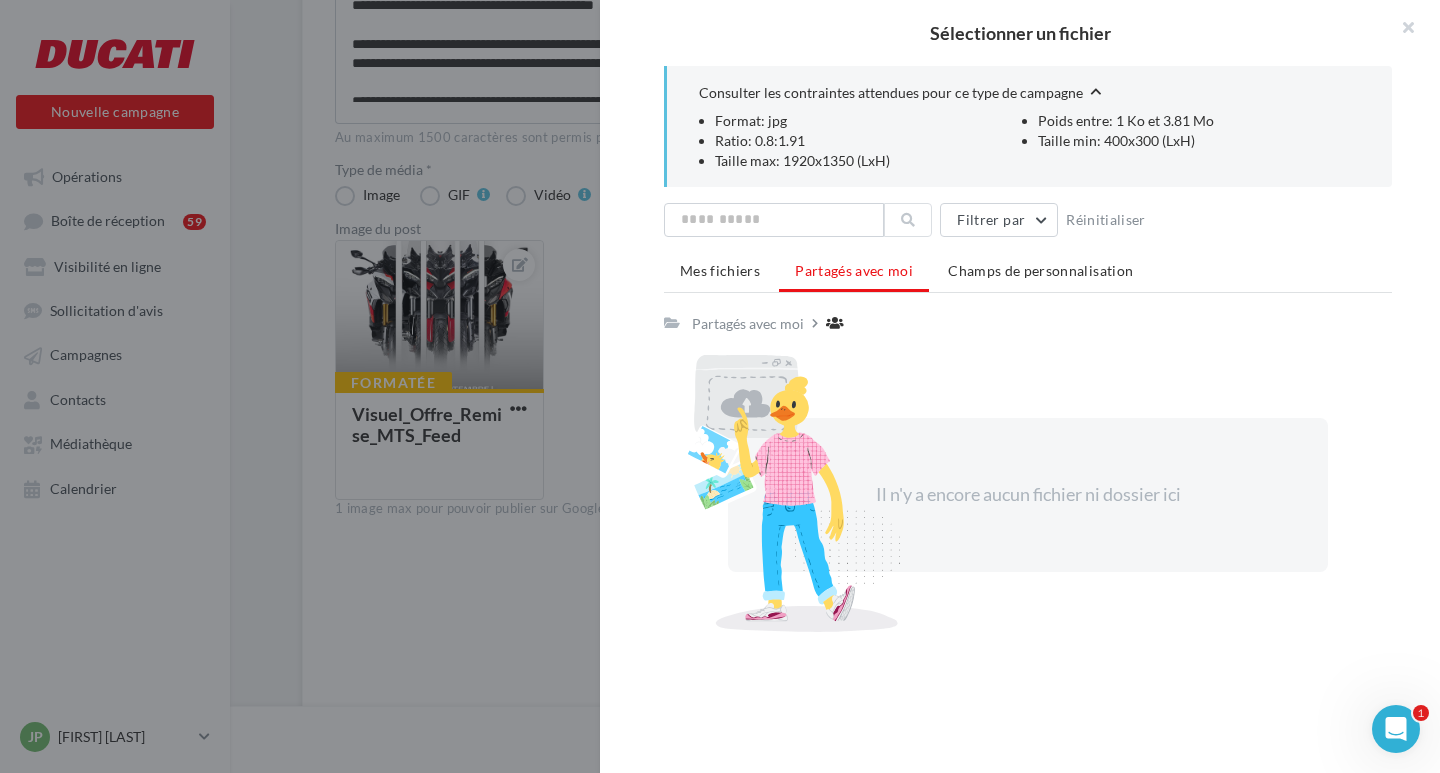 click on "Consulter les contraintes attendues pour ce type de campagne" at bounding box center [891, 93] 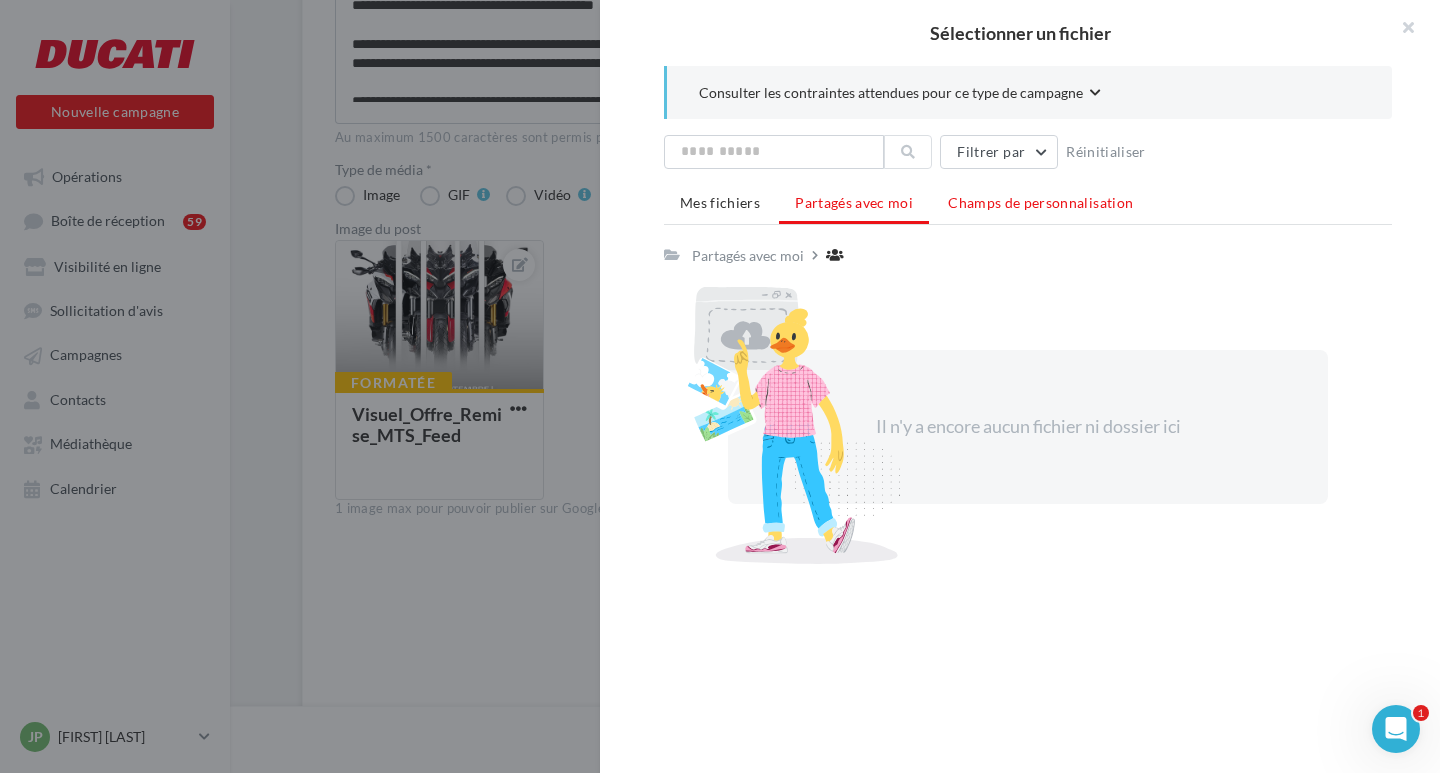 click on "Champs de personnalisation" at bounding box center [1040, 202] 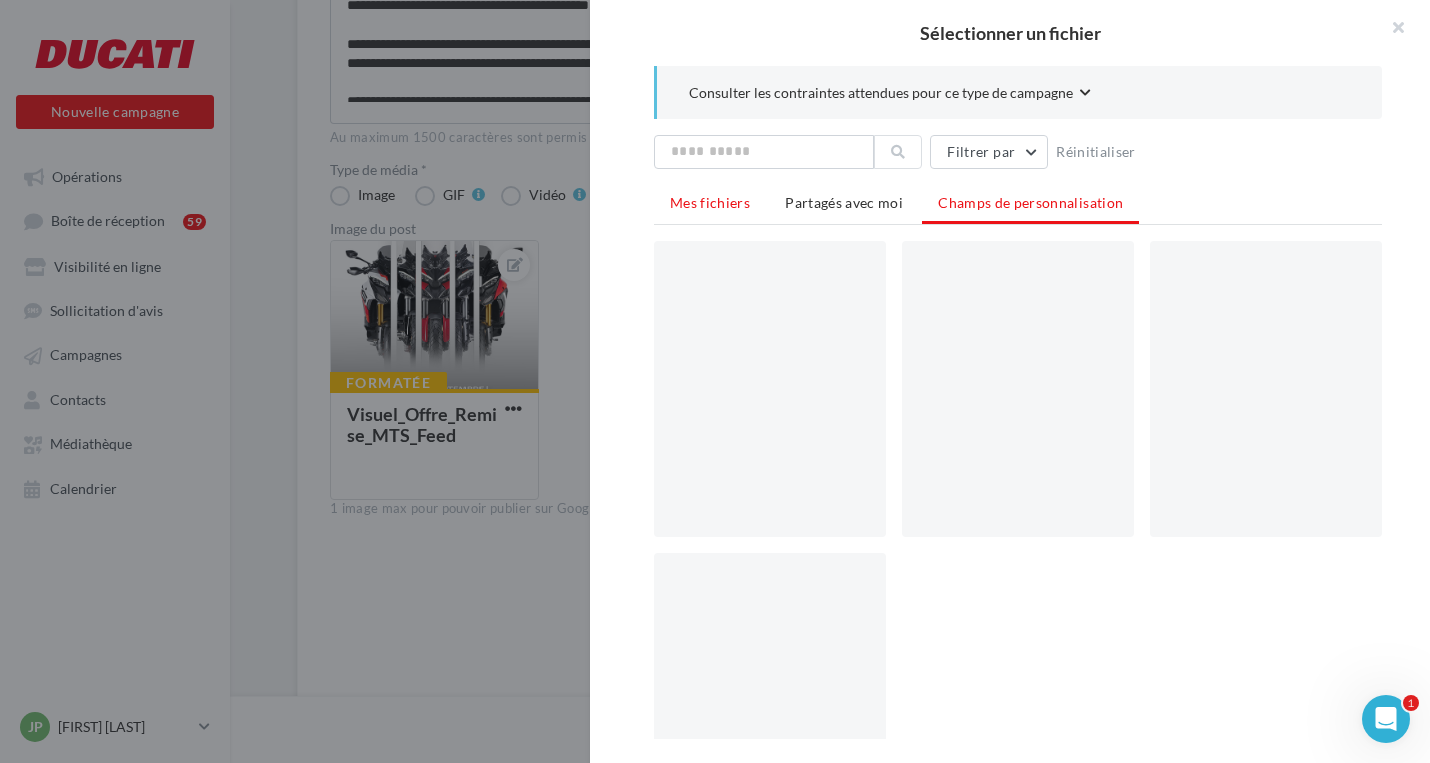 click on "Mes fichiers" at bounding box center [710, 202] 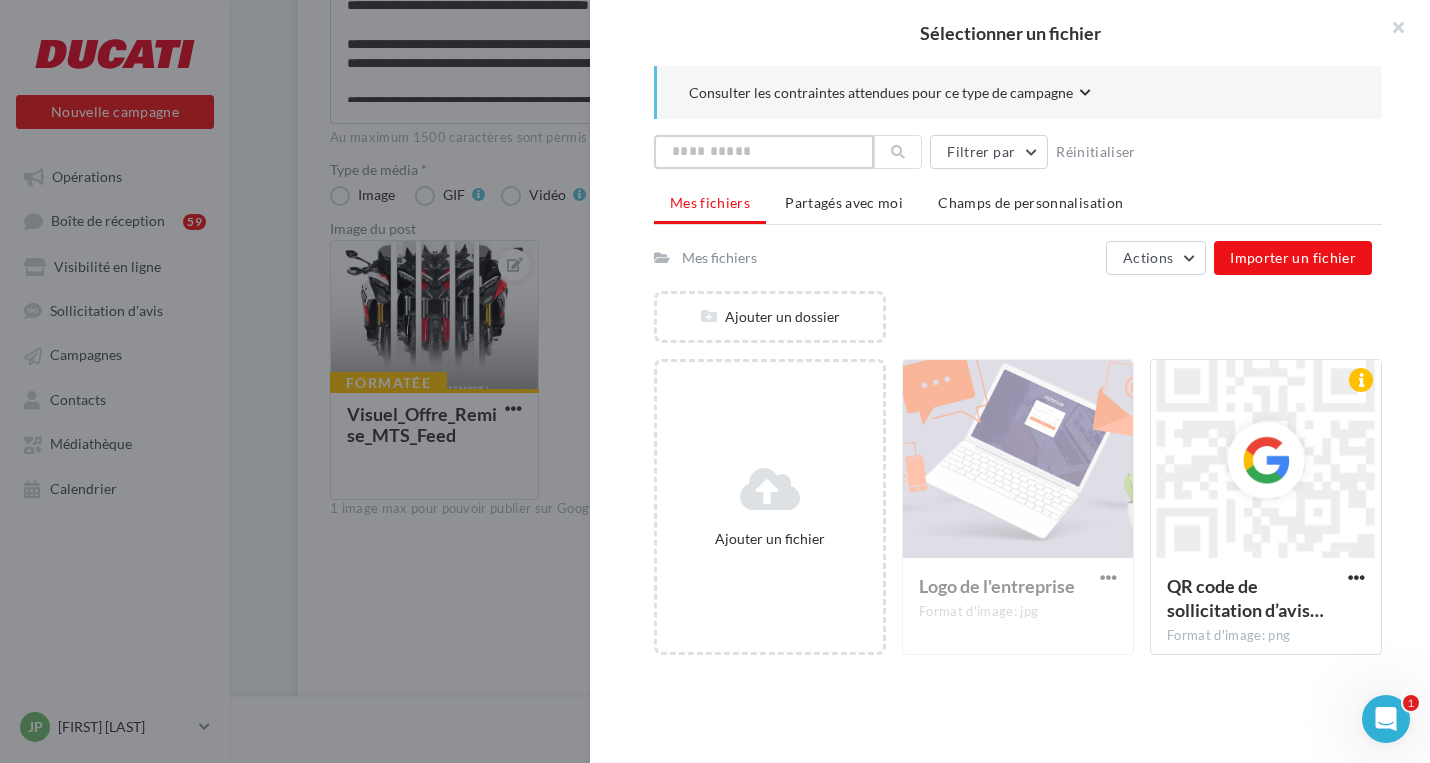click at bounding box center (764, 152) 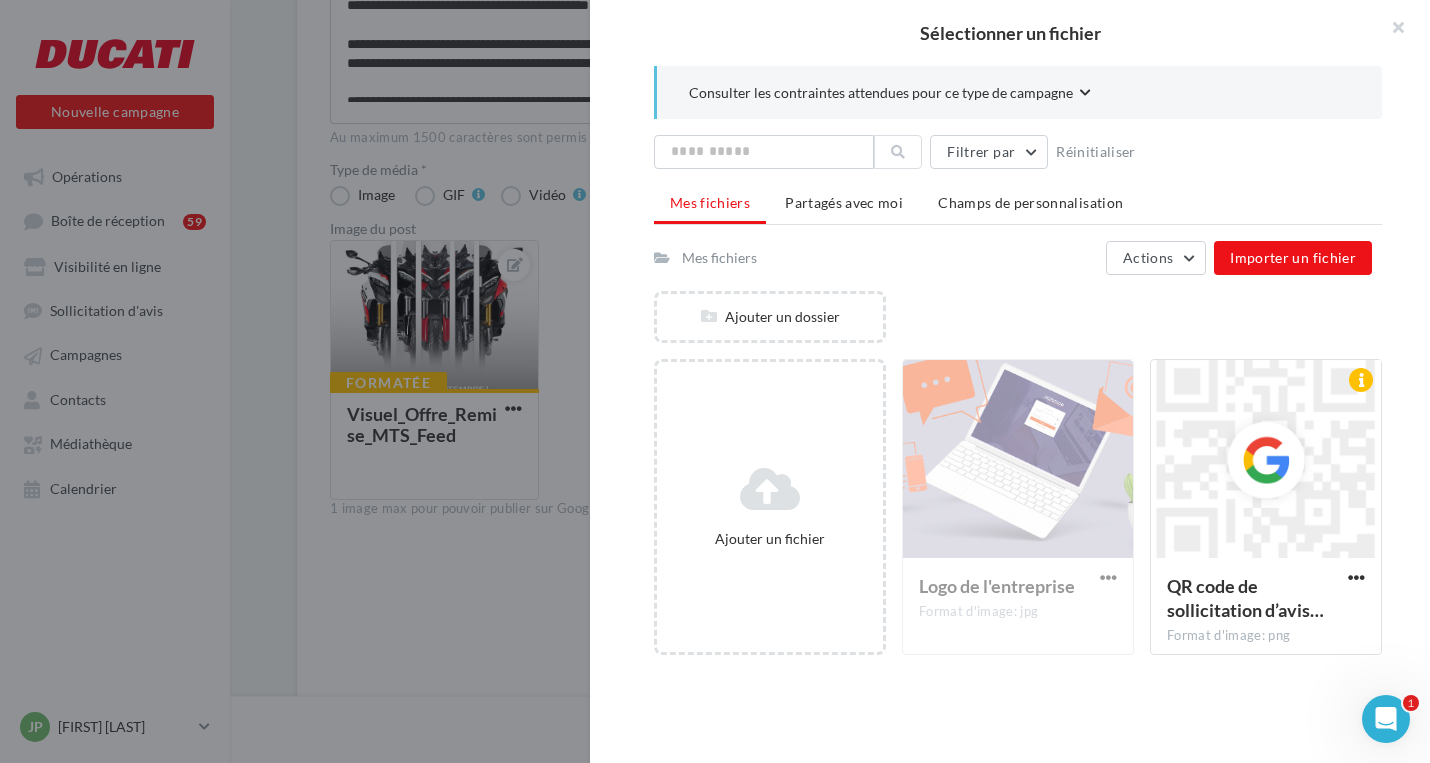 click on "Sélectionner un fichier
Consulter les contraintes attendues pour ce type de campagne                   Filtrer par        Réinitialiser
Mes fichiers
Partagés avec moi
Champs de personnalisation
Mes fichiers                 Actions                Importer un fichier     Ajouter un dossier     Ajouter un fichier                  Logo de l'entreprise  Format d'image: jpg                   Logo de l'entreprise                          QR code de sollicitation d’avis…  Format d'image: png                   QR code de sollicitation d’avis Google" at bounding box center (434, 500) 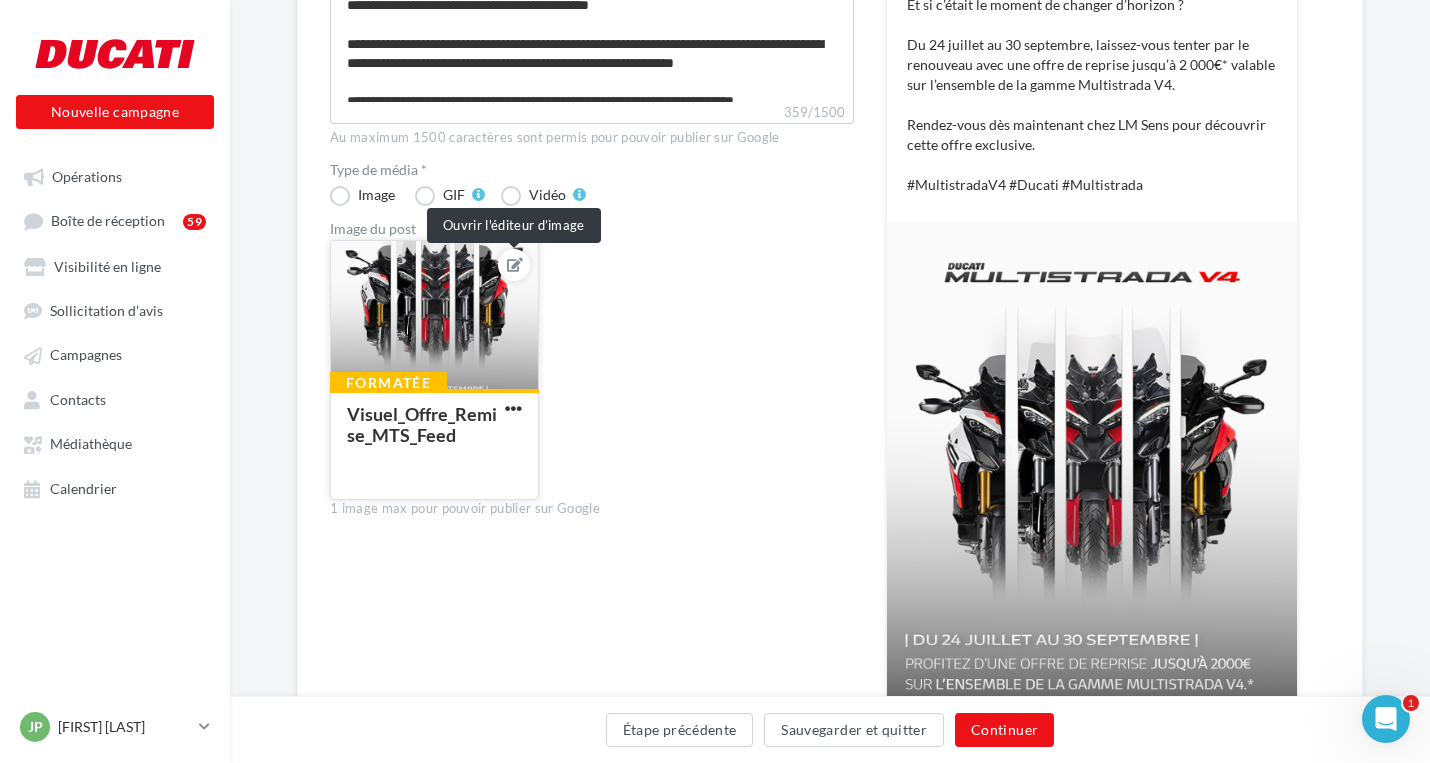 click at bounding box center [515, 265] 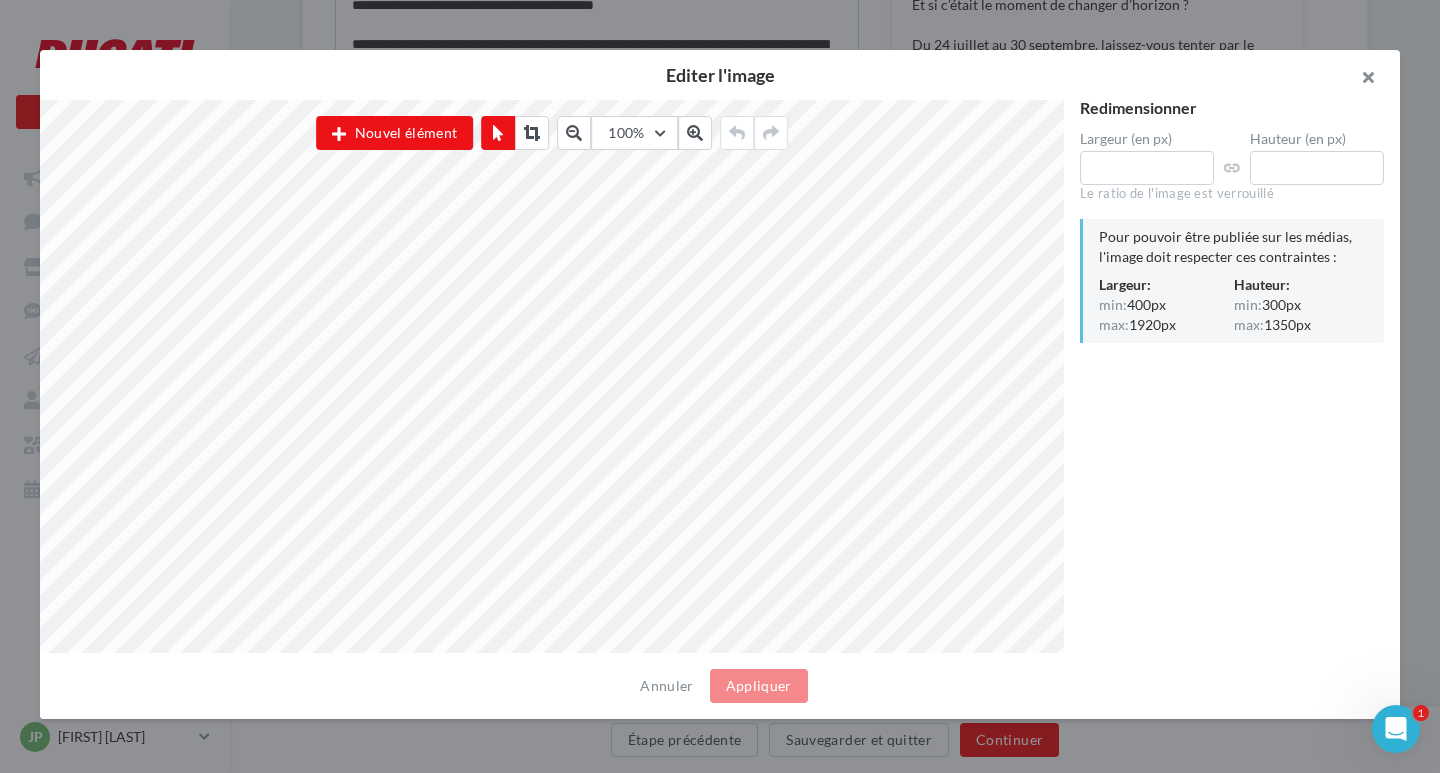 click at bounding box center (1360, 80) 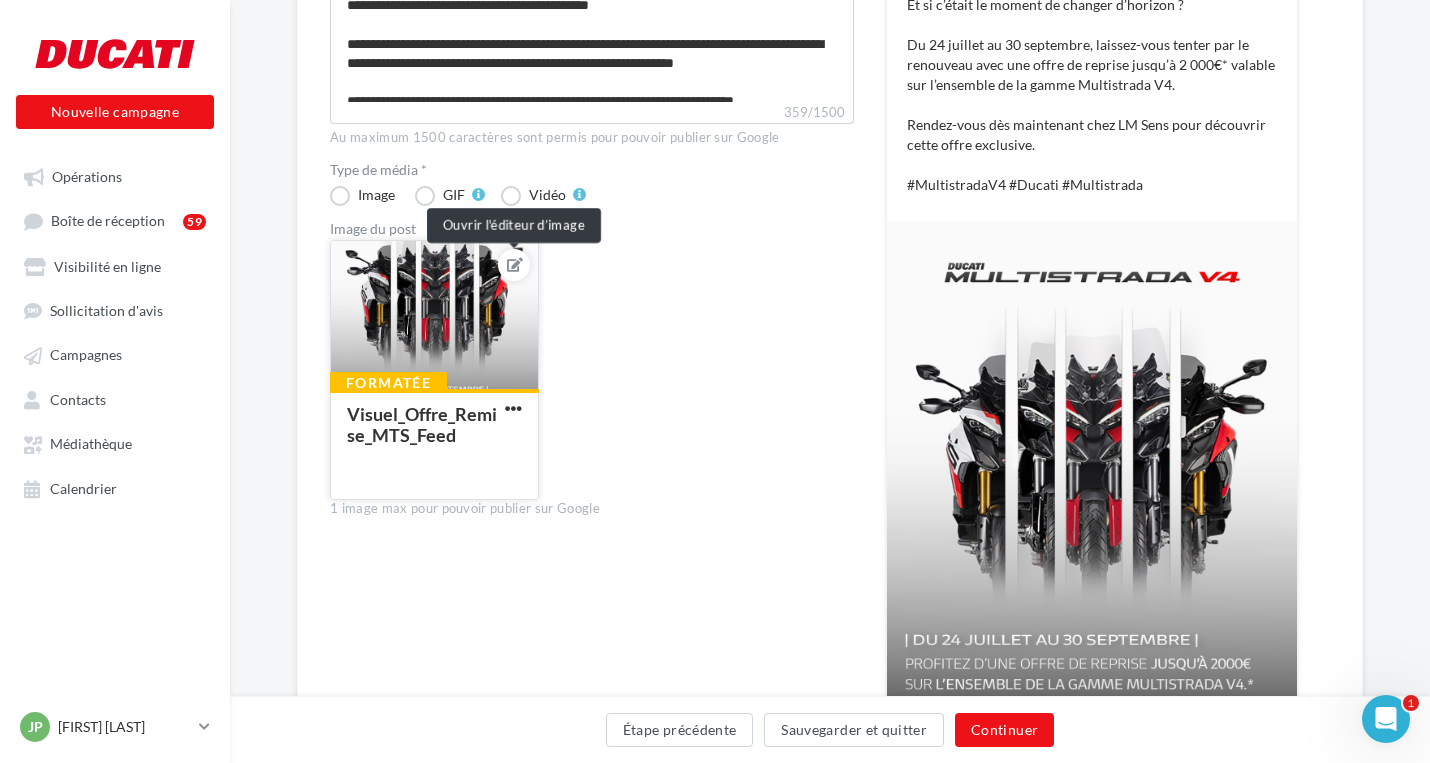 click at bounding box center (515, 265) 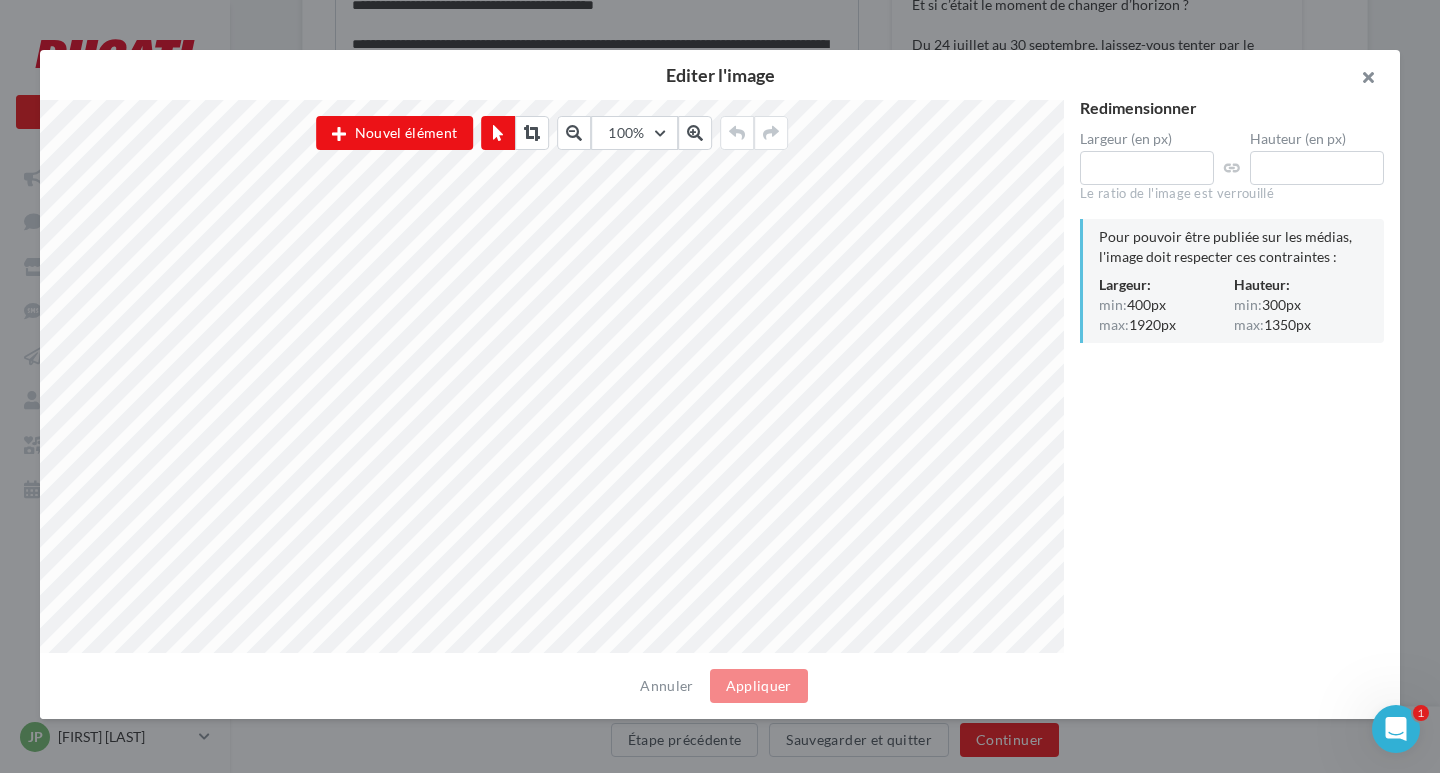 click at bounding box center [1360, 80] 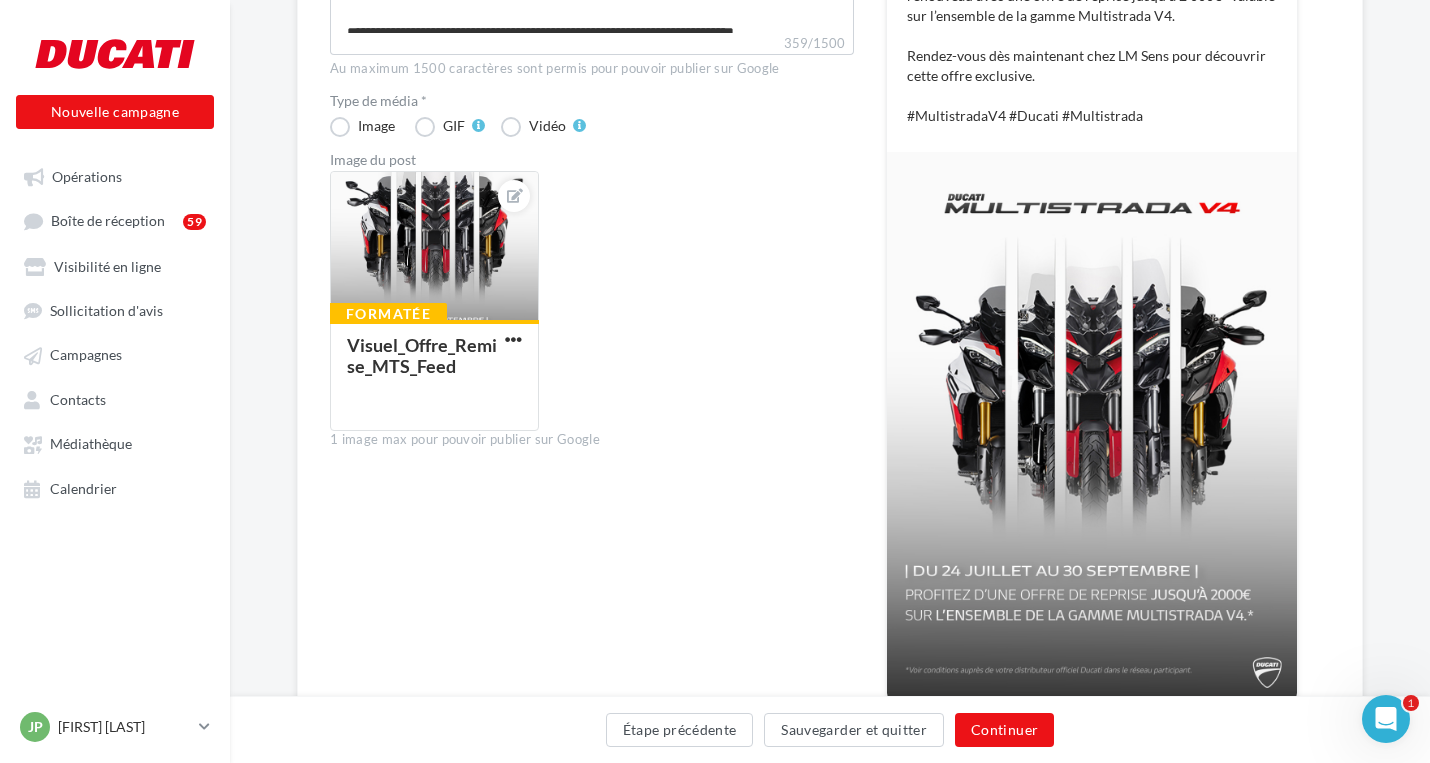 scroll, scrollTop: 586, scrollLeft: 0, axis: vertical 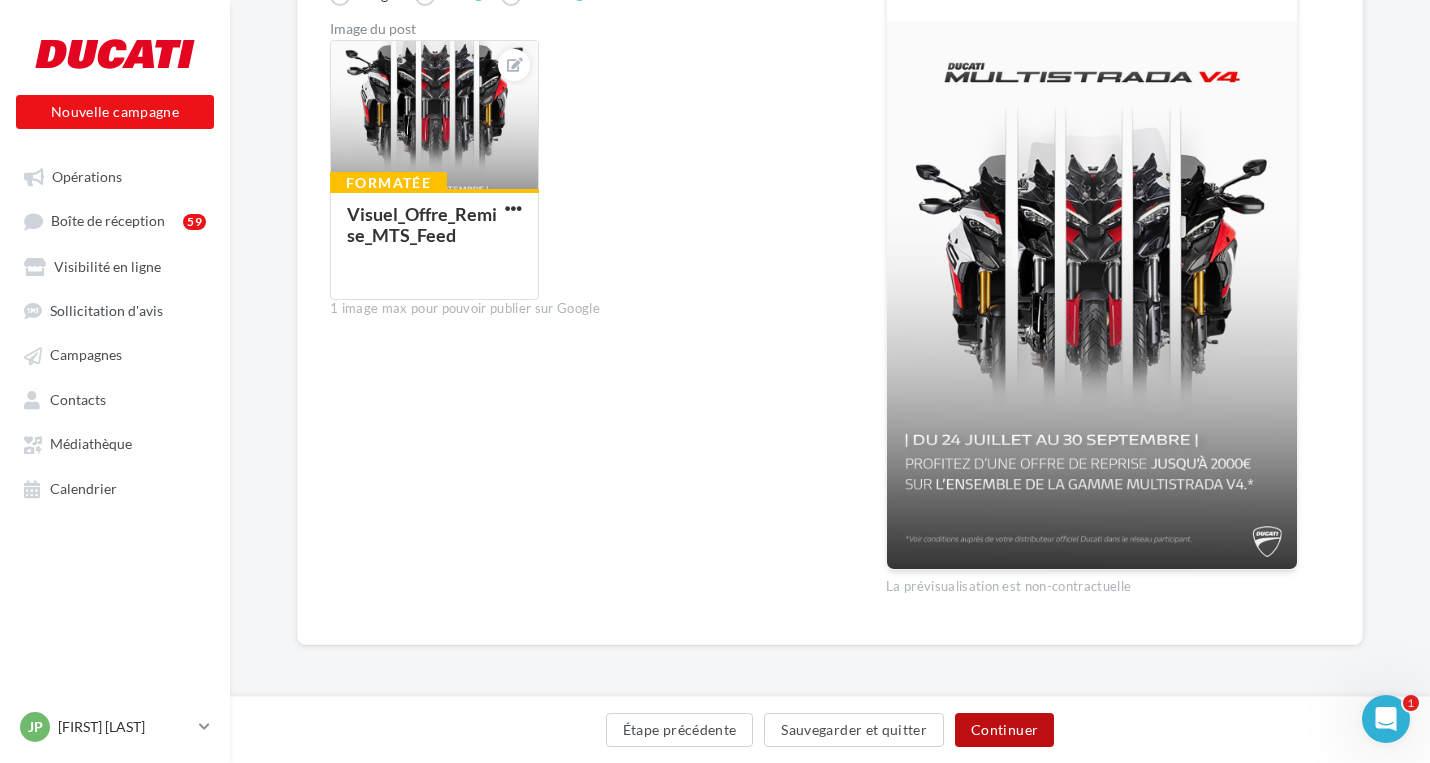 click on "Continuer" at bounding box center [1004, 730] 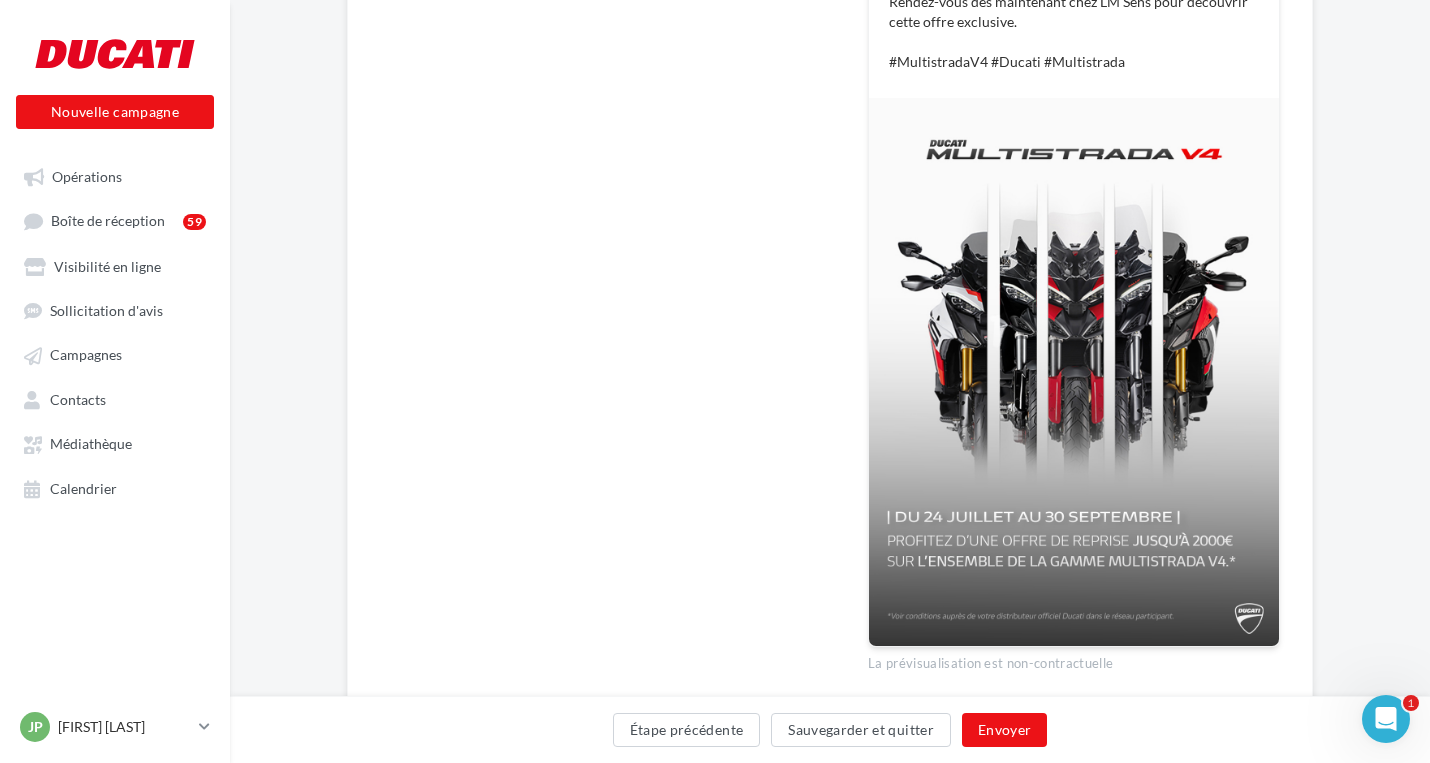 scroll, scrollTop: 500, scrollLeft: 0, axis: vertical 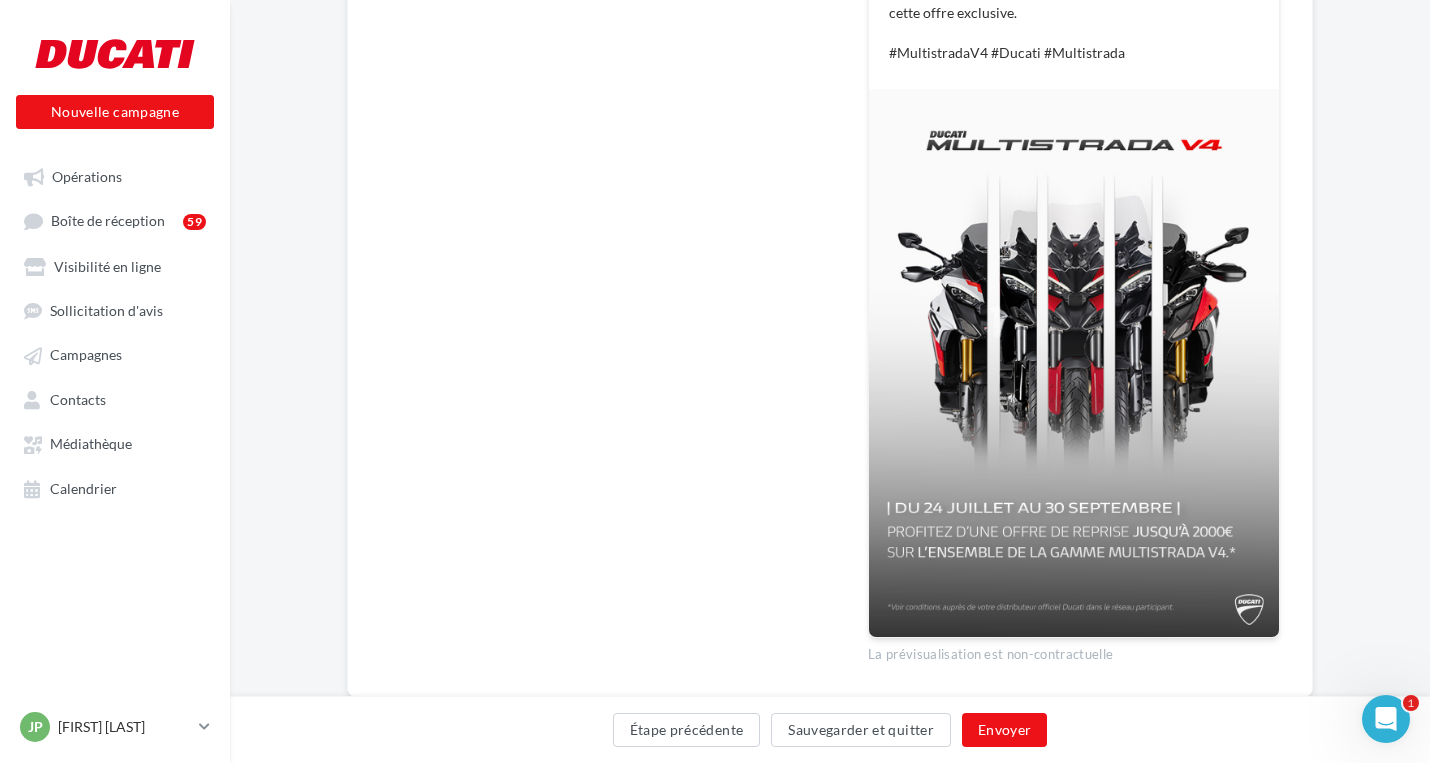 click at bounding box center (1074, 363) 